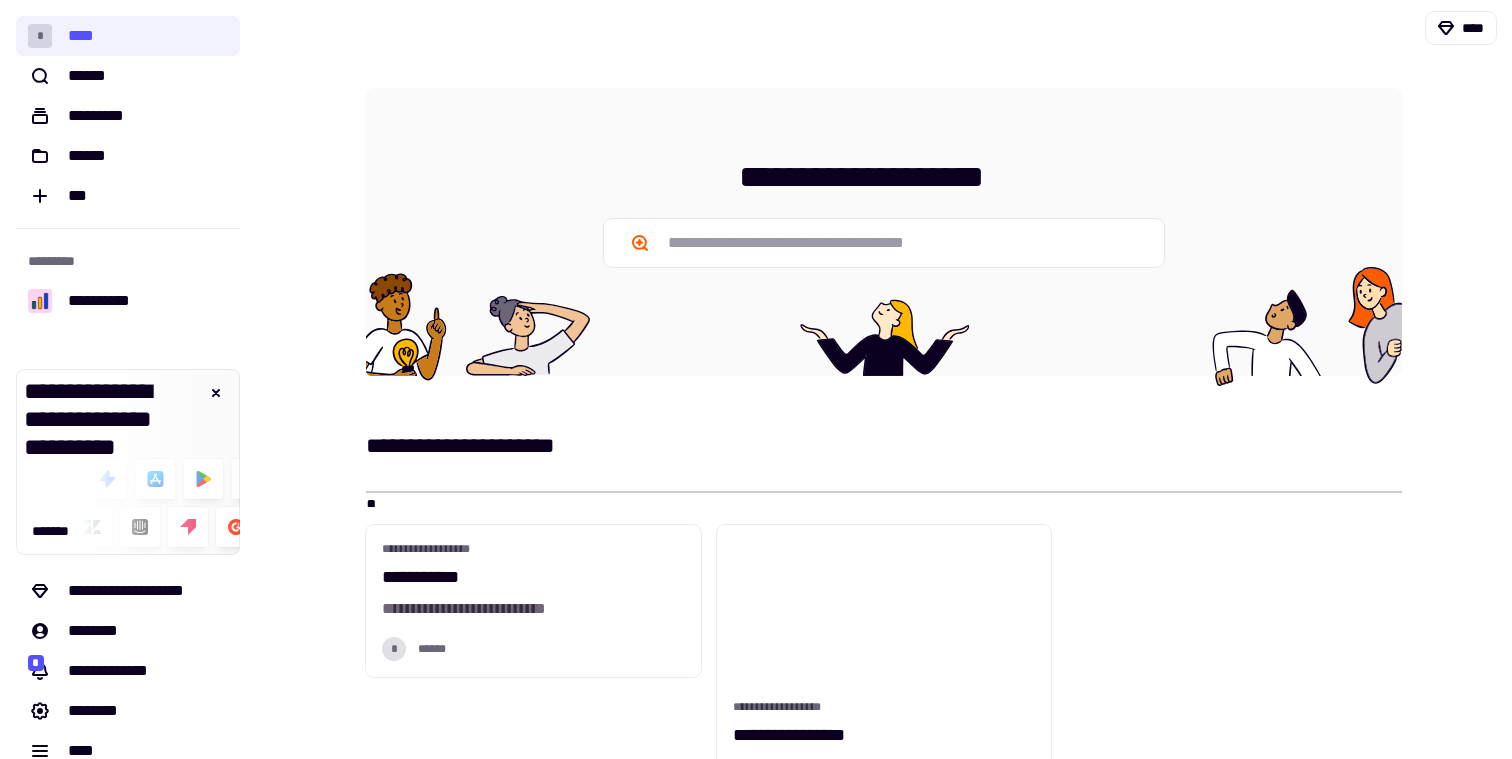scroll, scrollTop: 0, scrollLeft: 0, axis: both 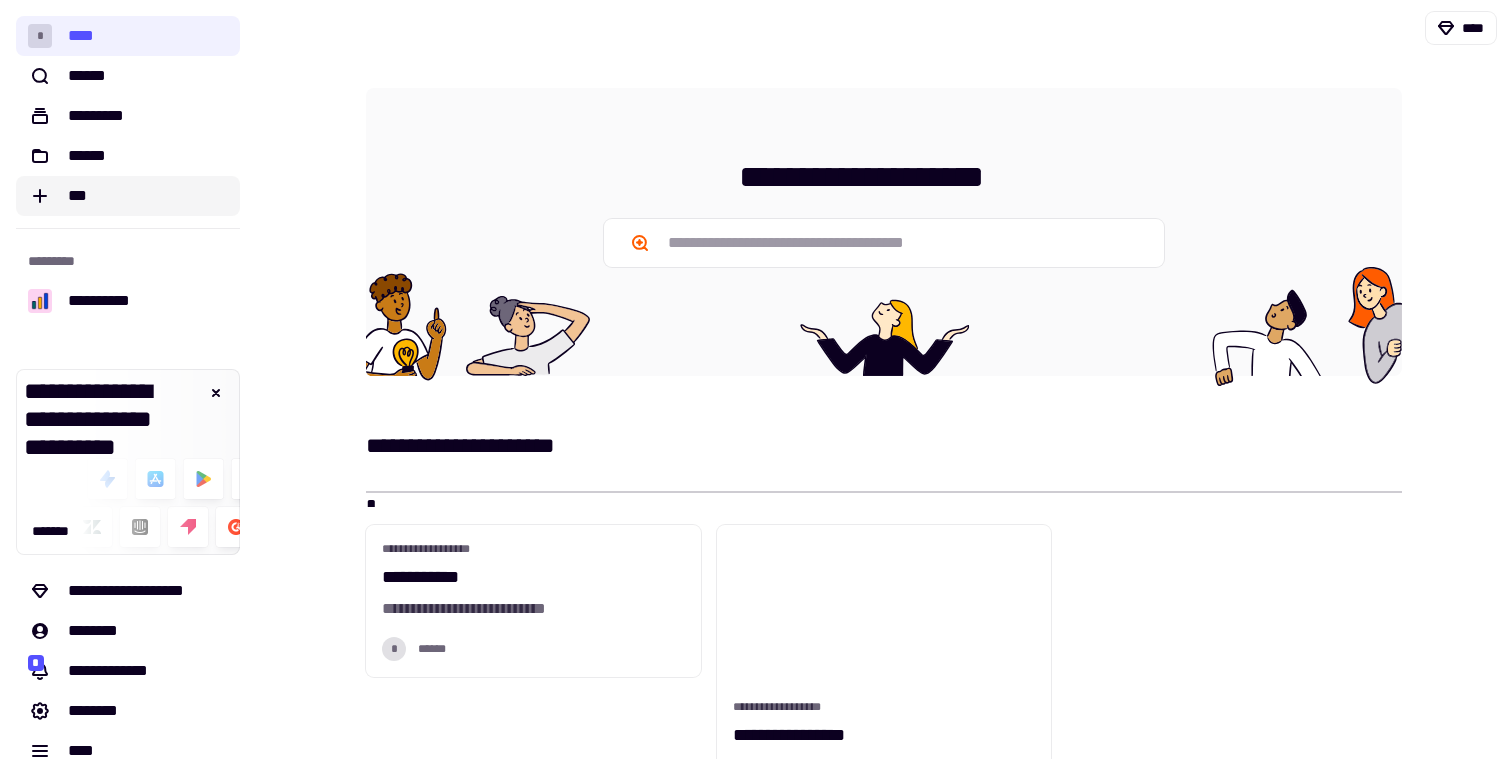click on "***" 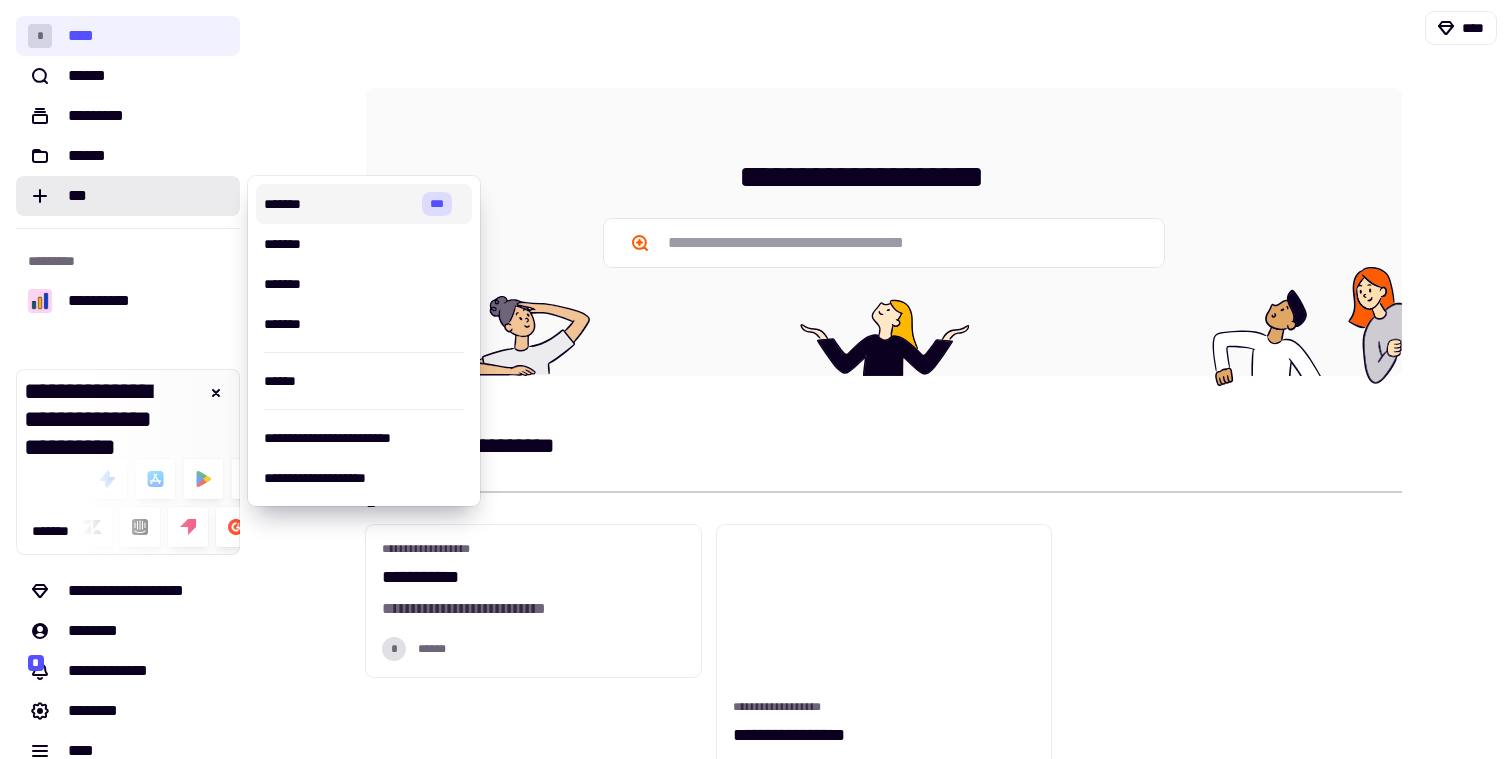 click on "**********" at bounding box center (884, 232) 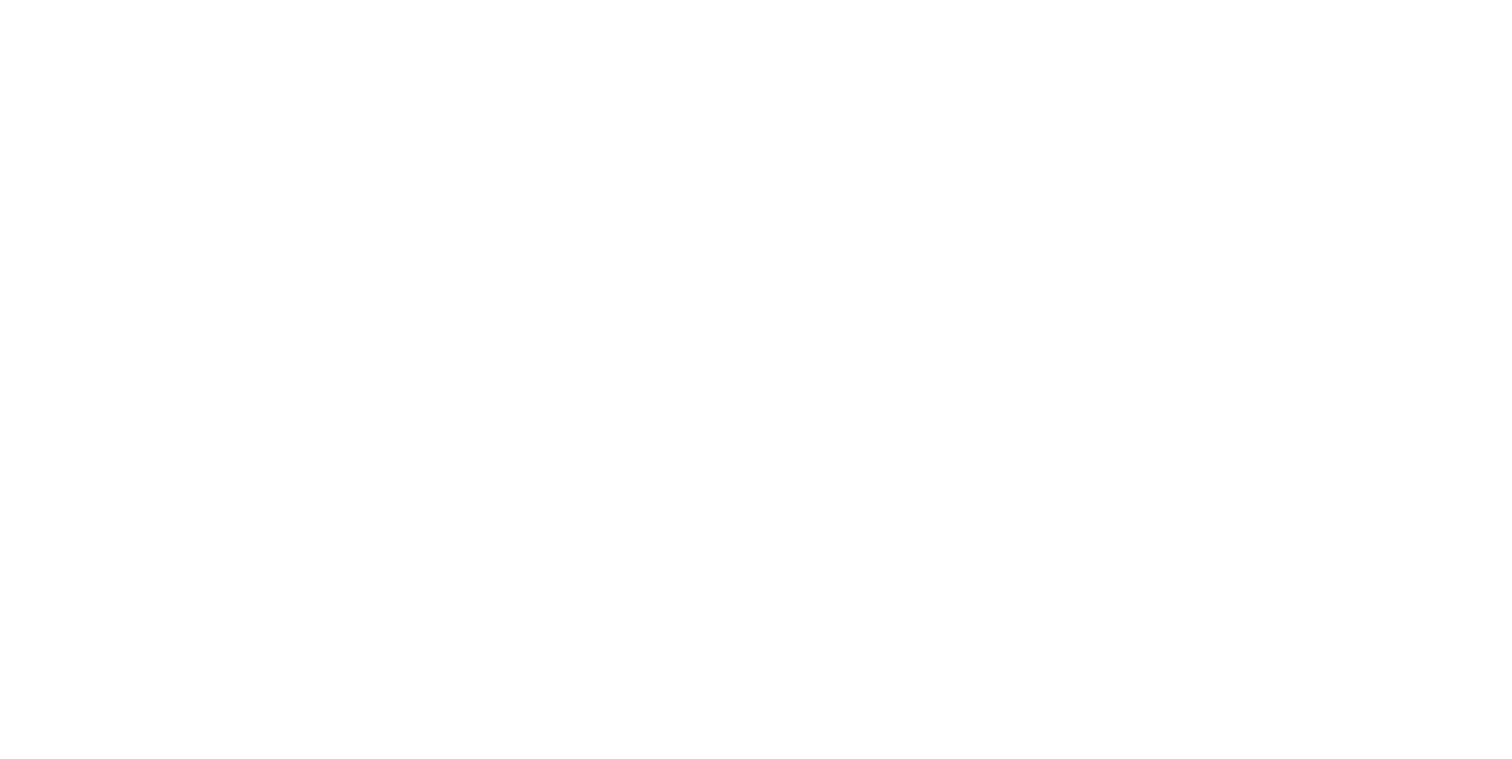 scroll, scrollTop: 0, scrollLeft: 0, axis: both 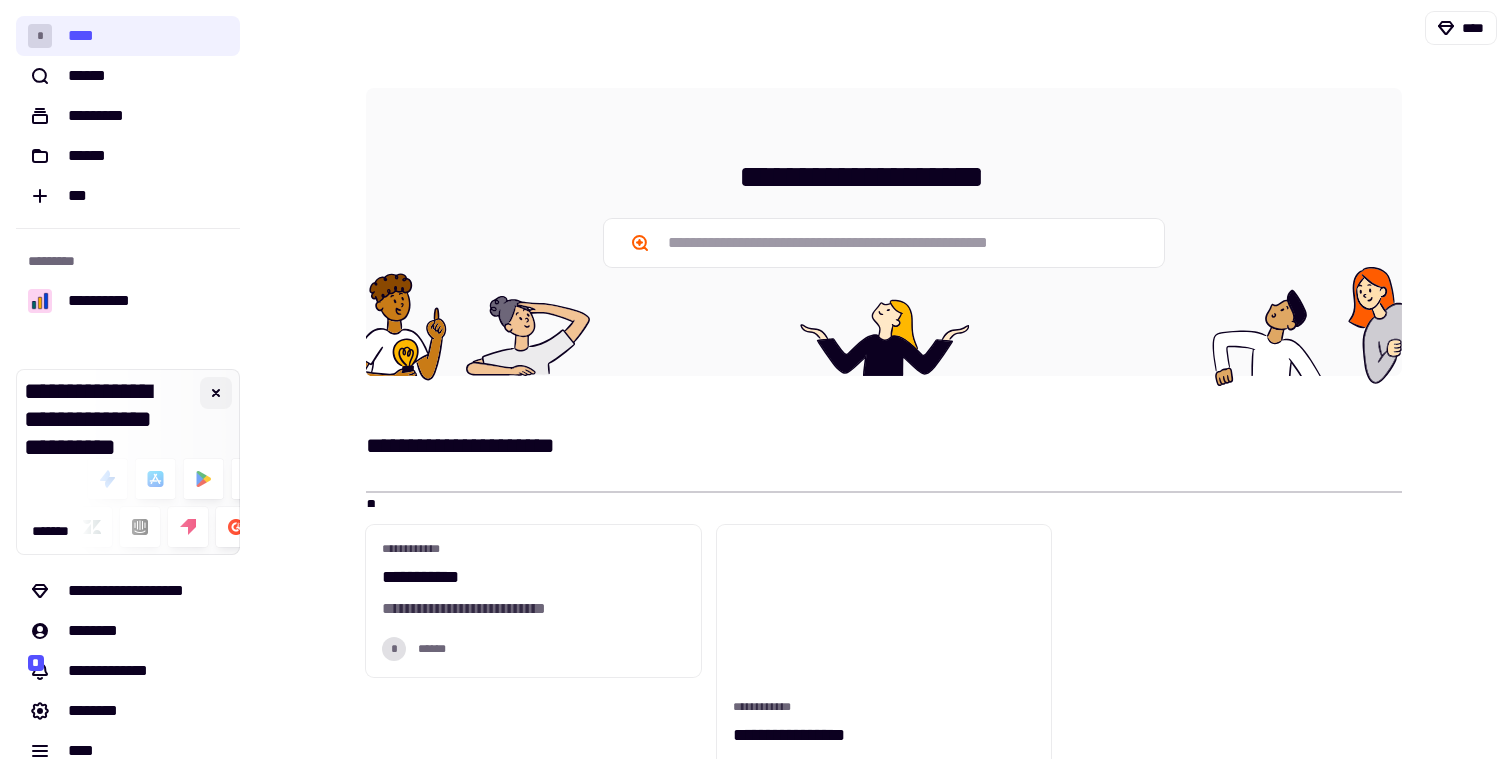 click 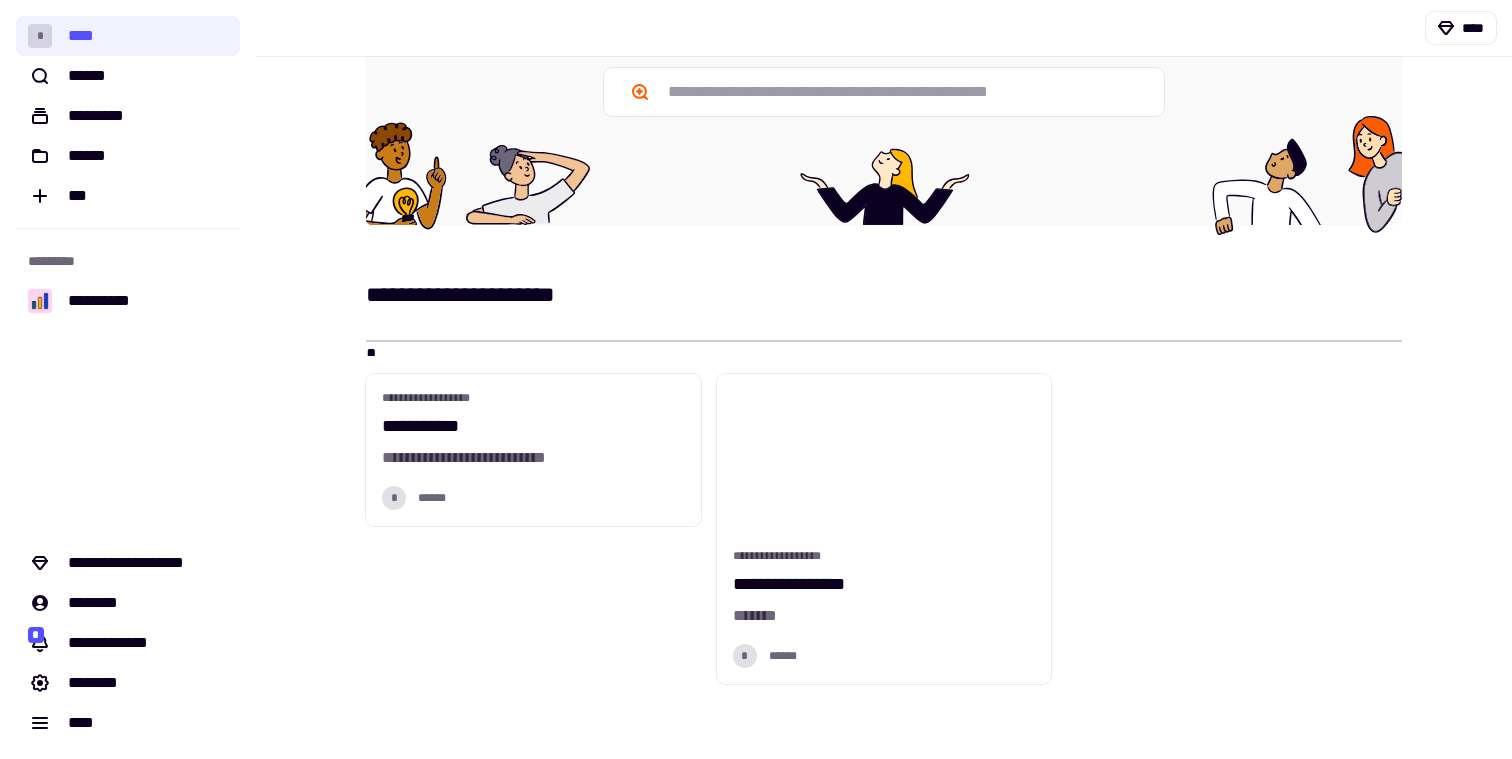 scroll, scrollTop: 215, scrollLeft: 0, axis: vertical 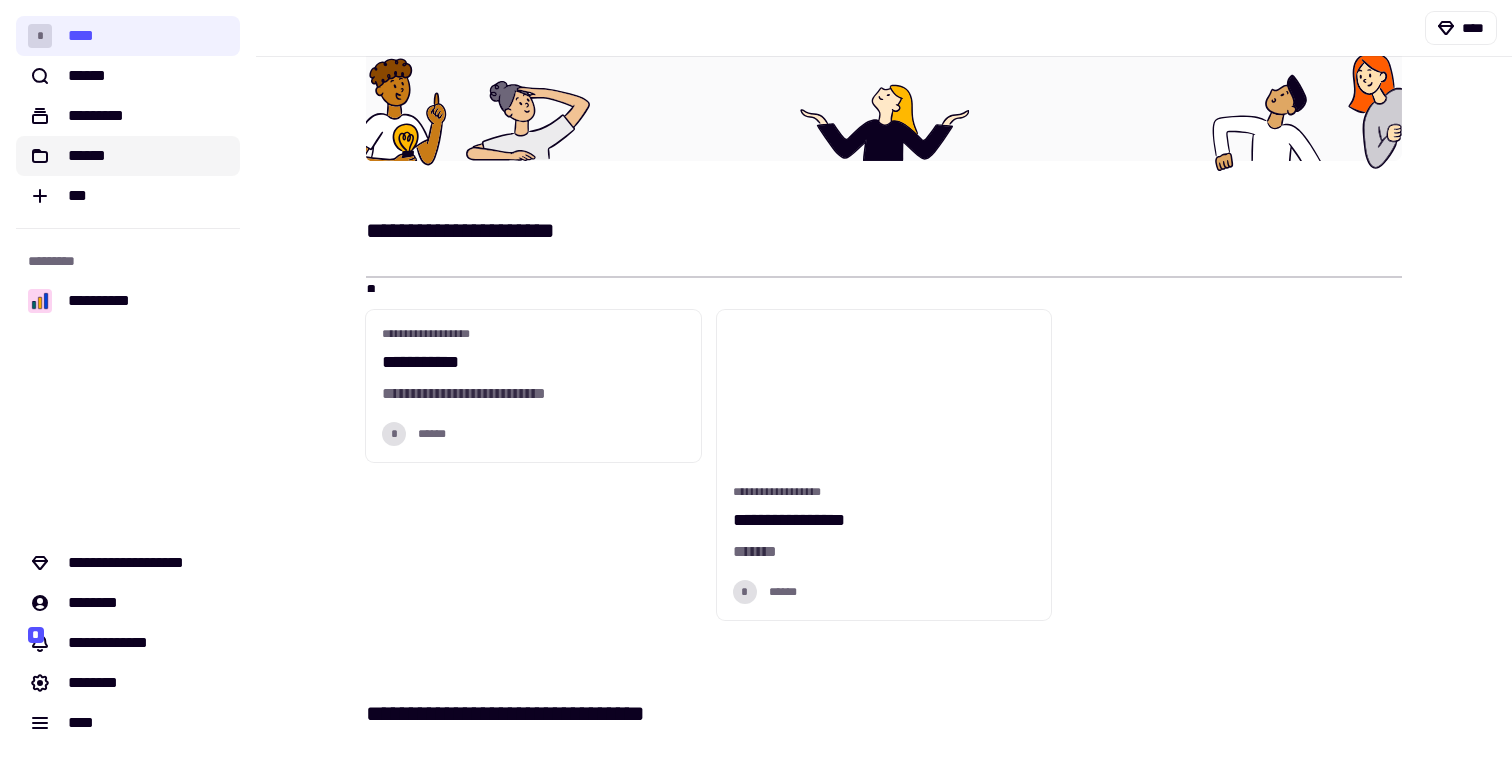 click on "******" 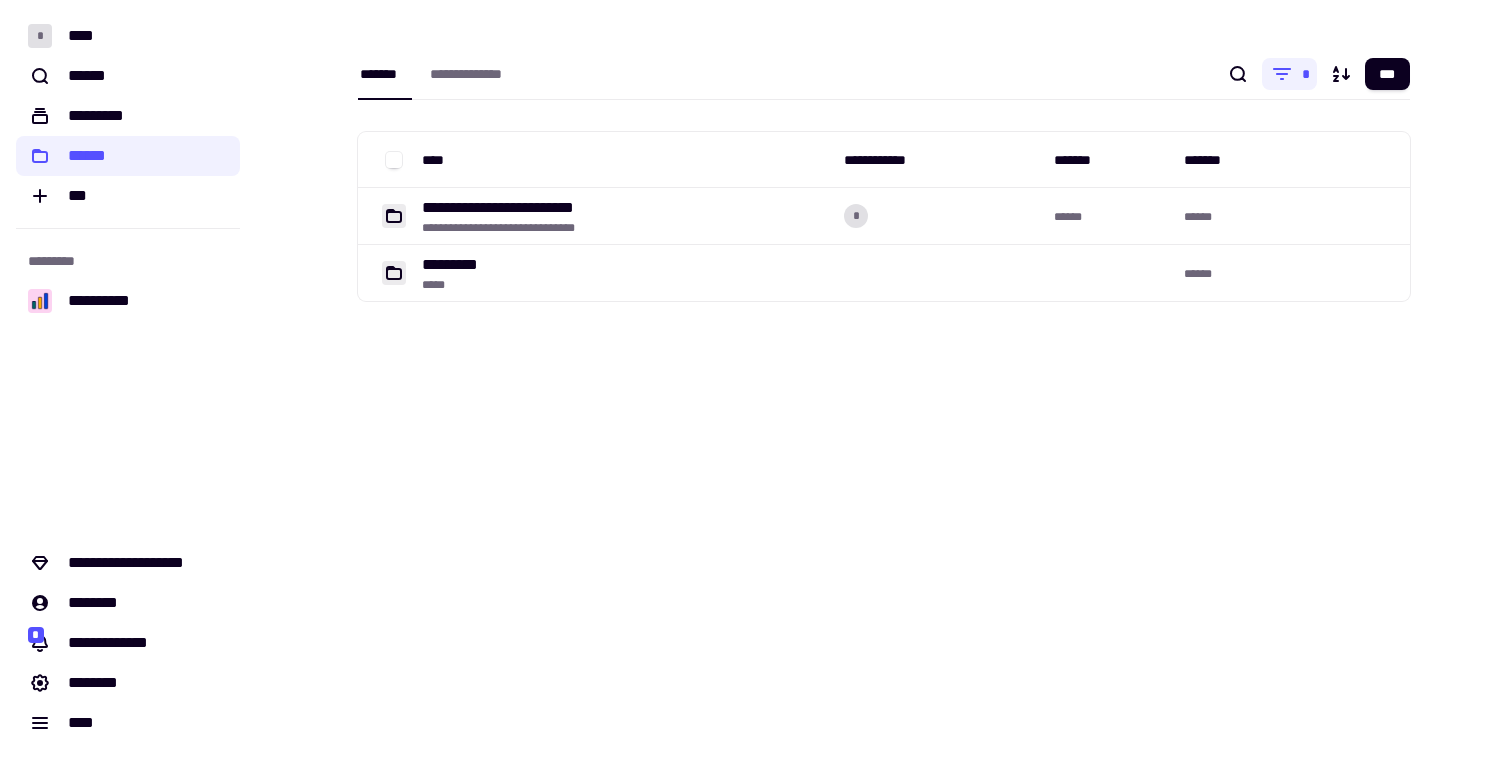 click on "[FIRST] [LAST] [STREET] [CITY], [STATE] [ZIP] [COUNTRY] [EMAIL] [PHONE] [CREDITCARD] [EXPIRY] [CVV]" at bounding box center [884, 379] 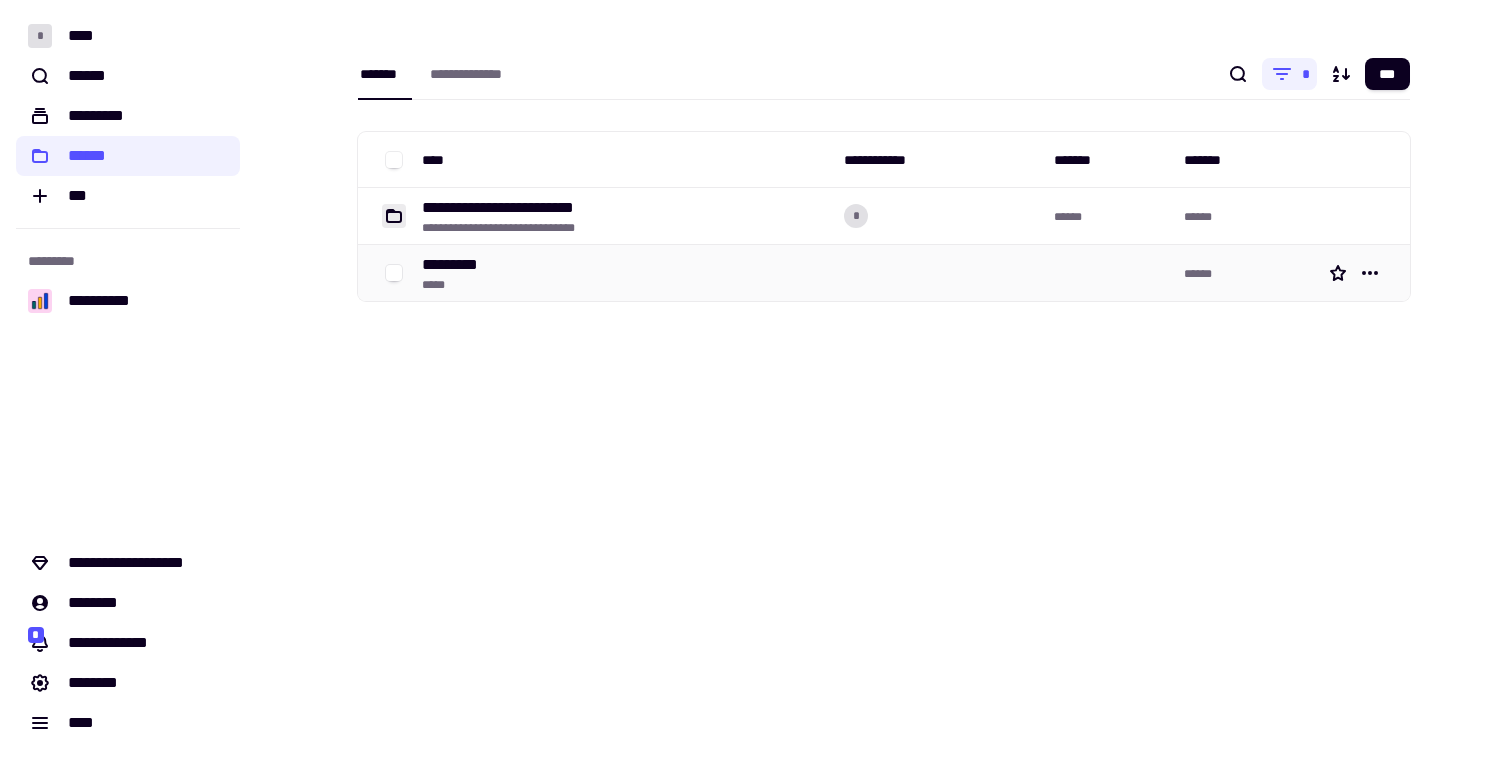 click on "********* *****" at bounding box center [625, 273] 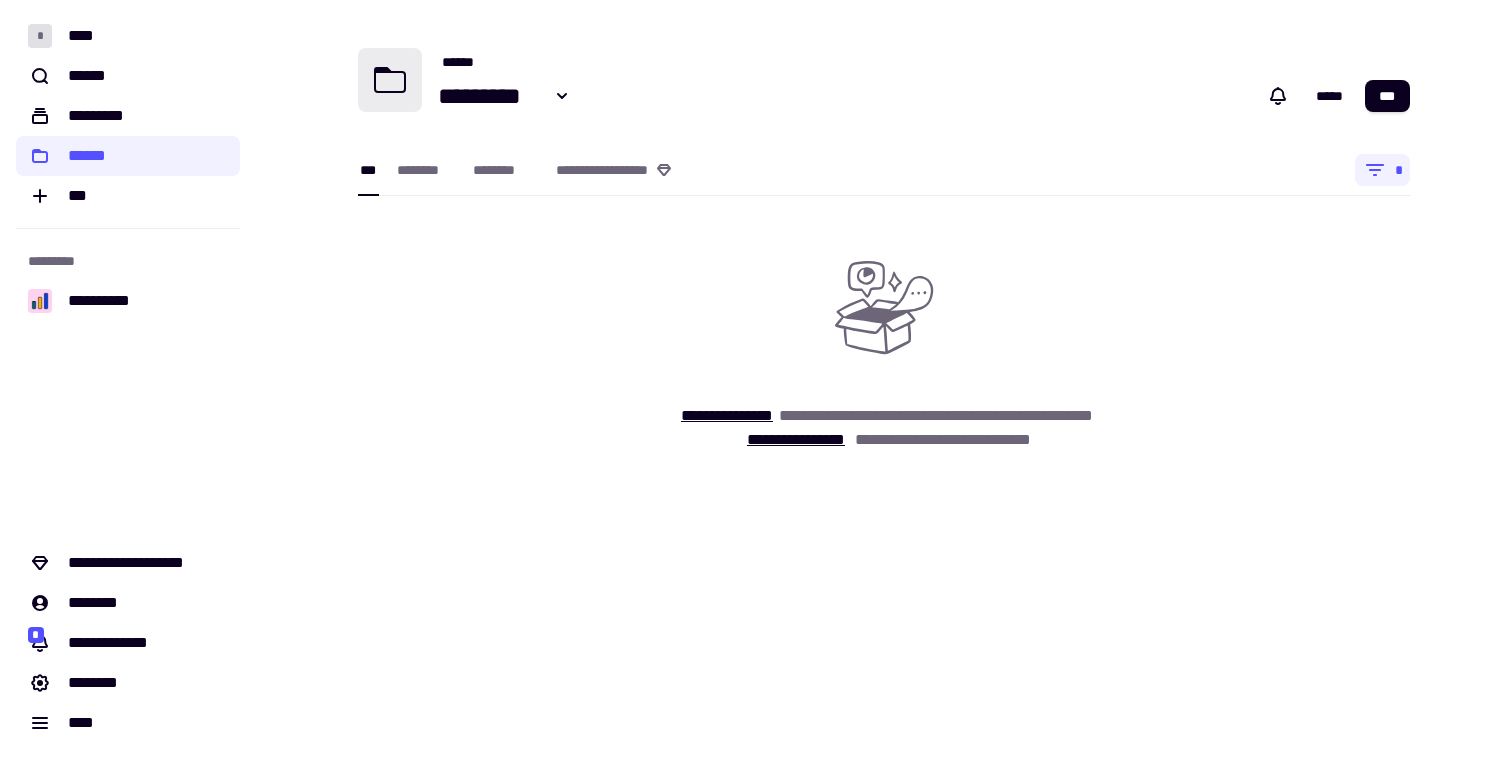 click on "**********" at bounding box center (884, 266) 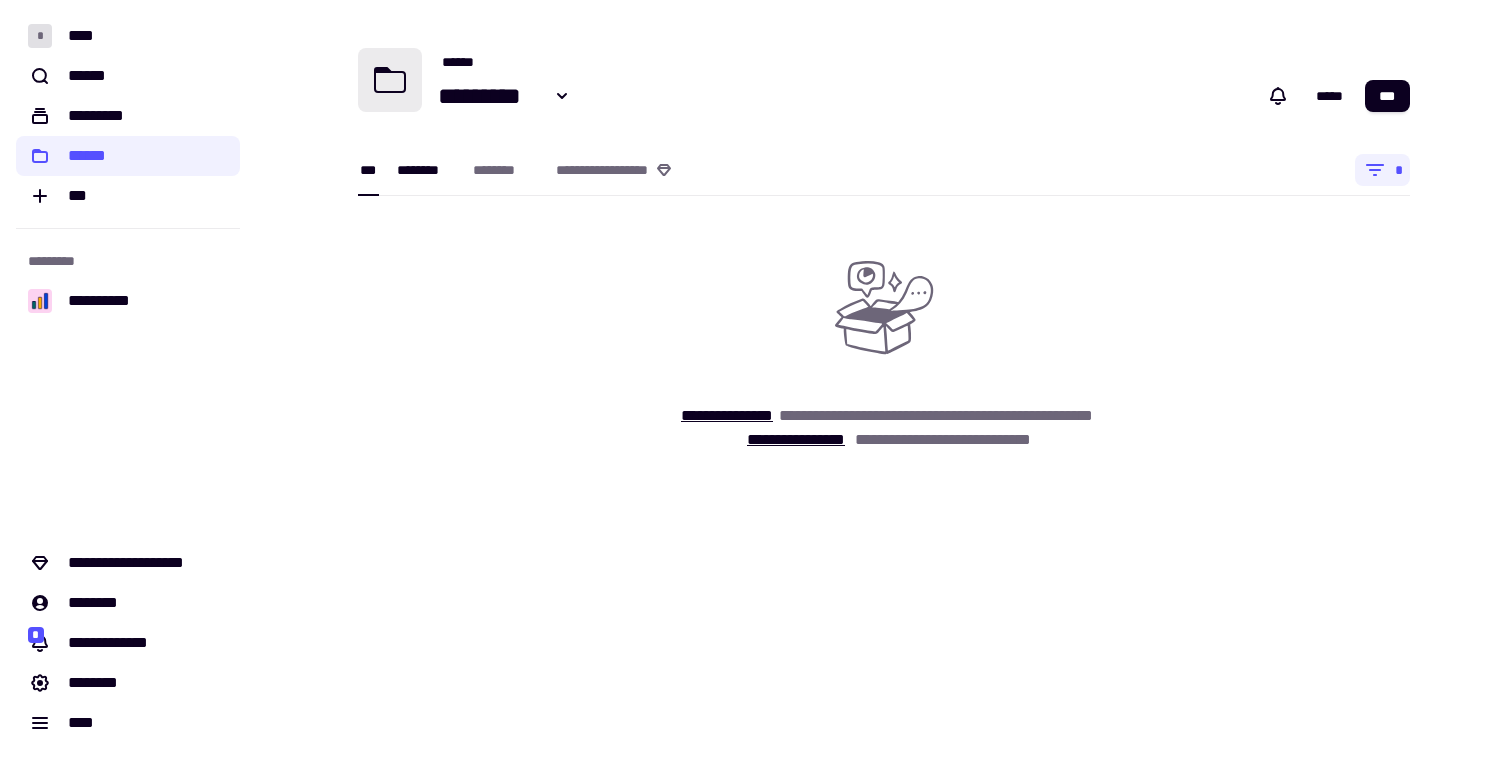 click on "********" at bounding box center (425, 170) 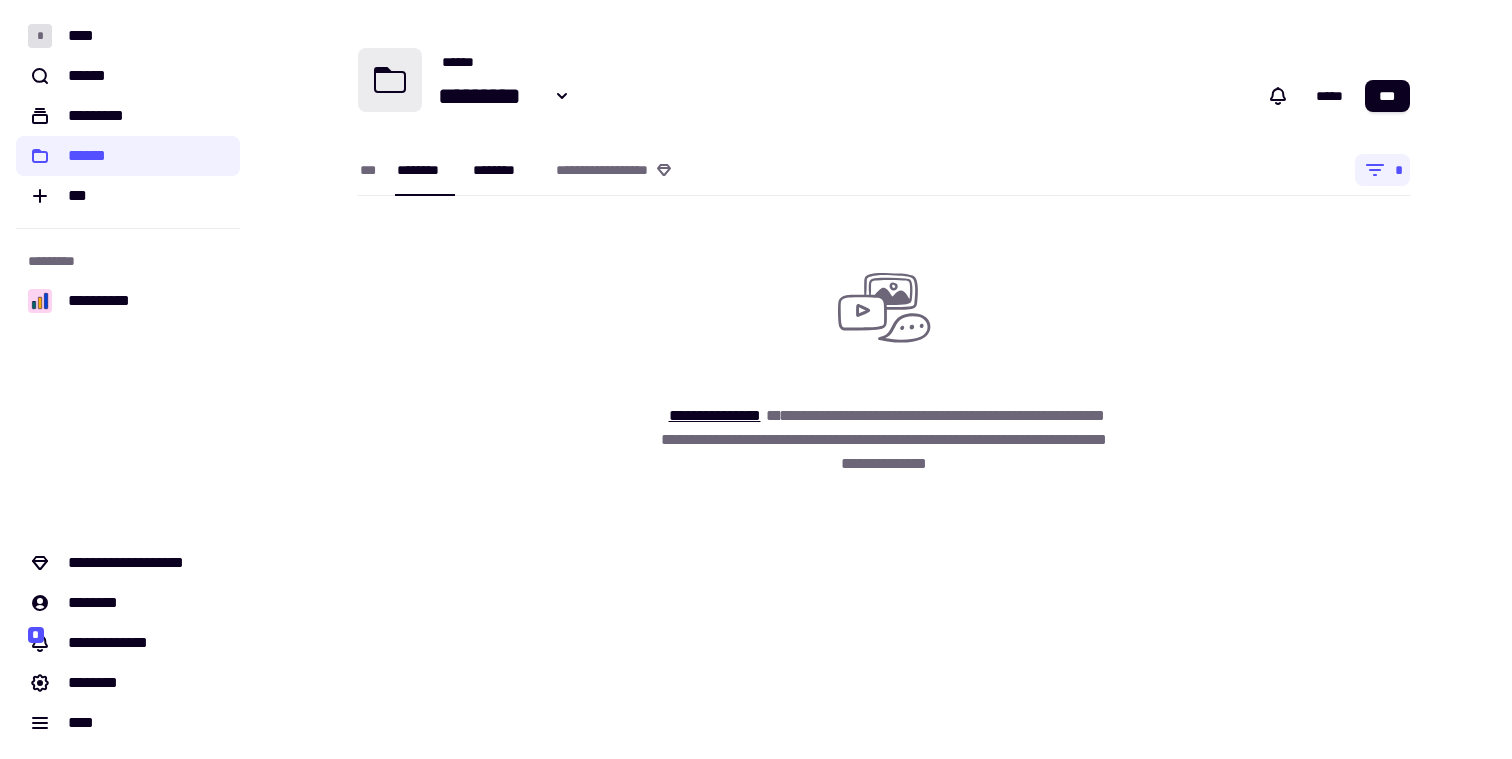 click on "********" at bounding box center [504, 170] 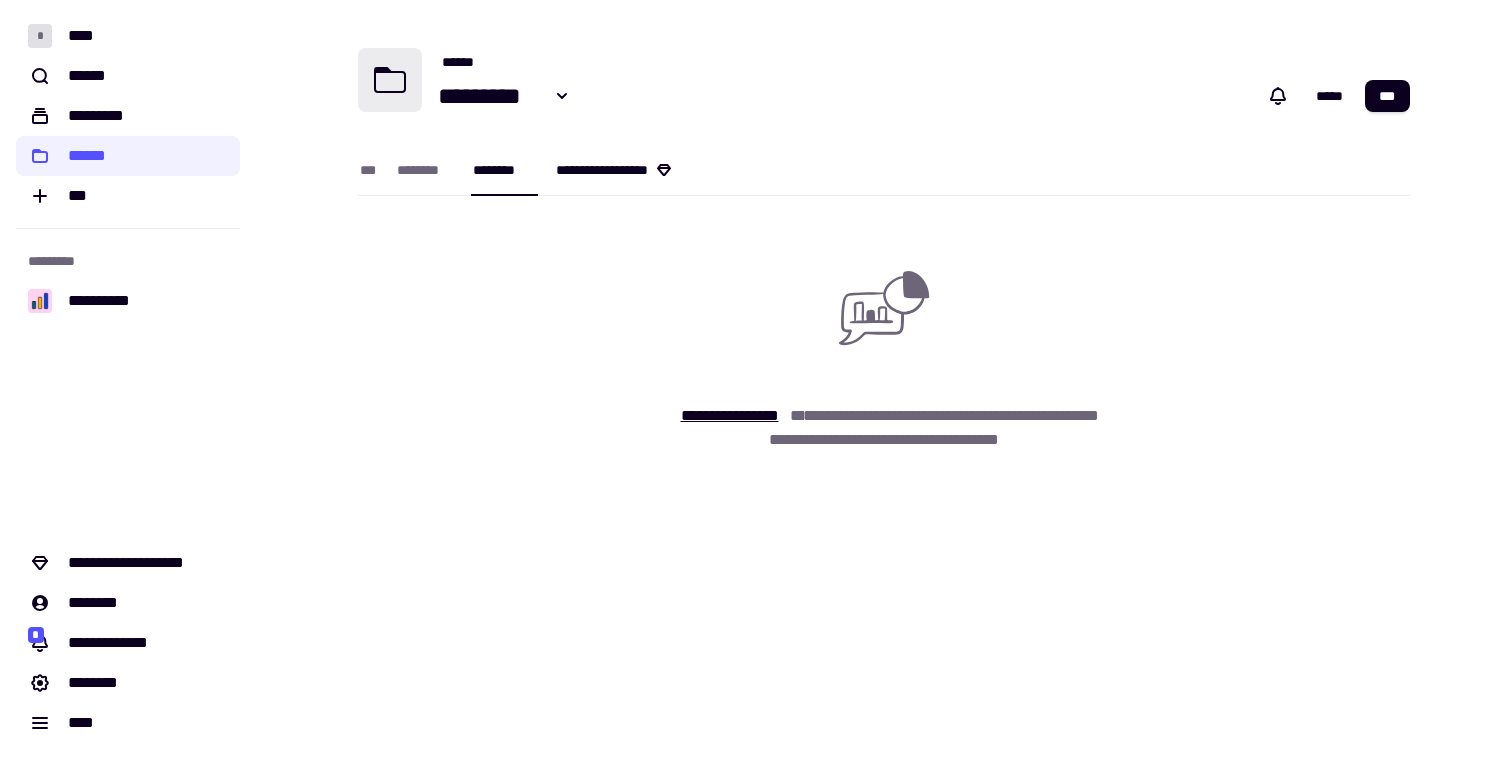 click on "**********" at bounding box center (632, 170) 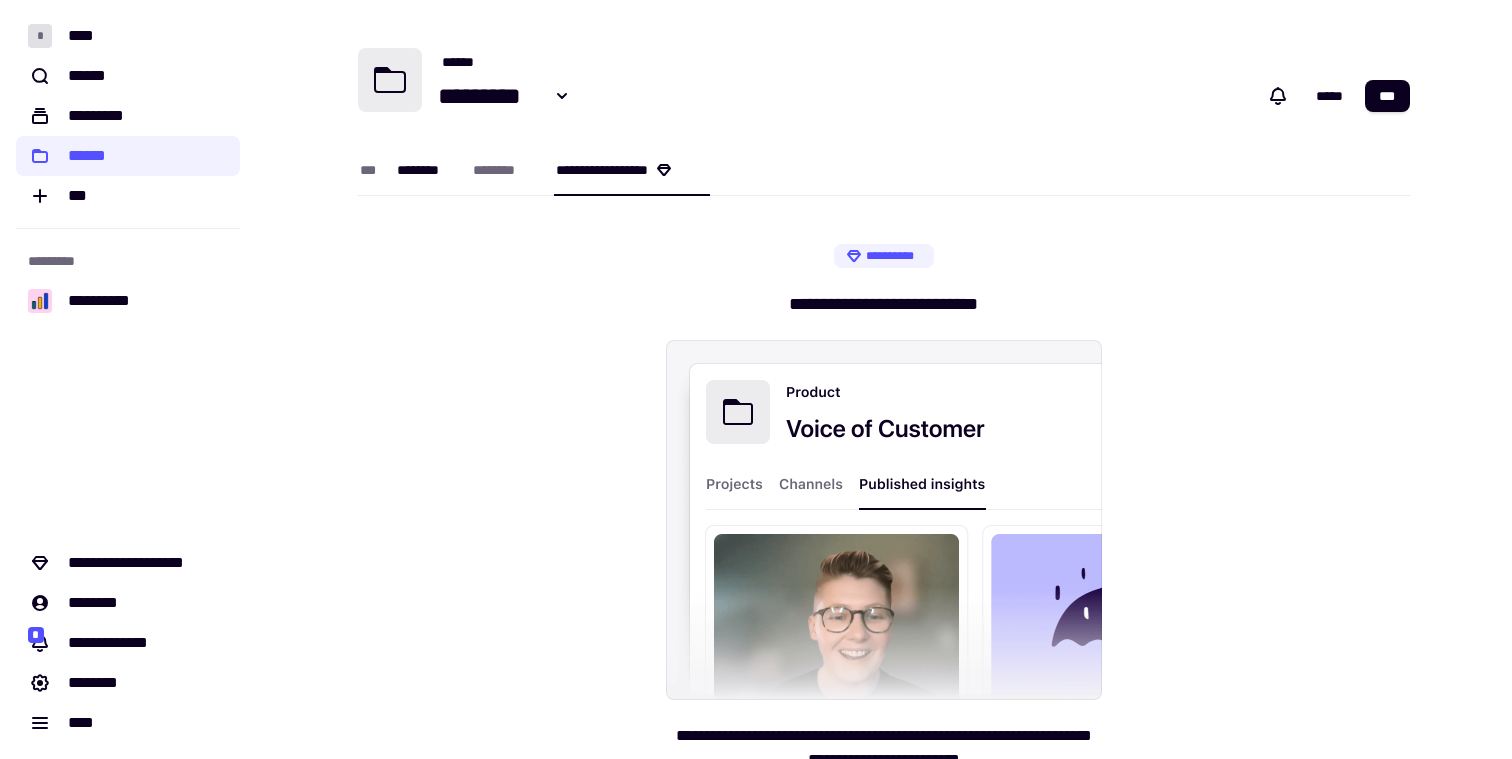 click on "********" at bounding box center (425, 169) 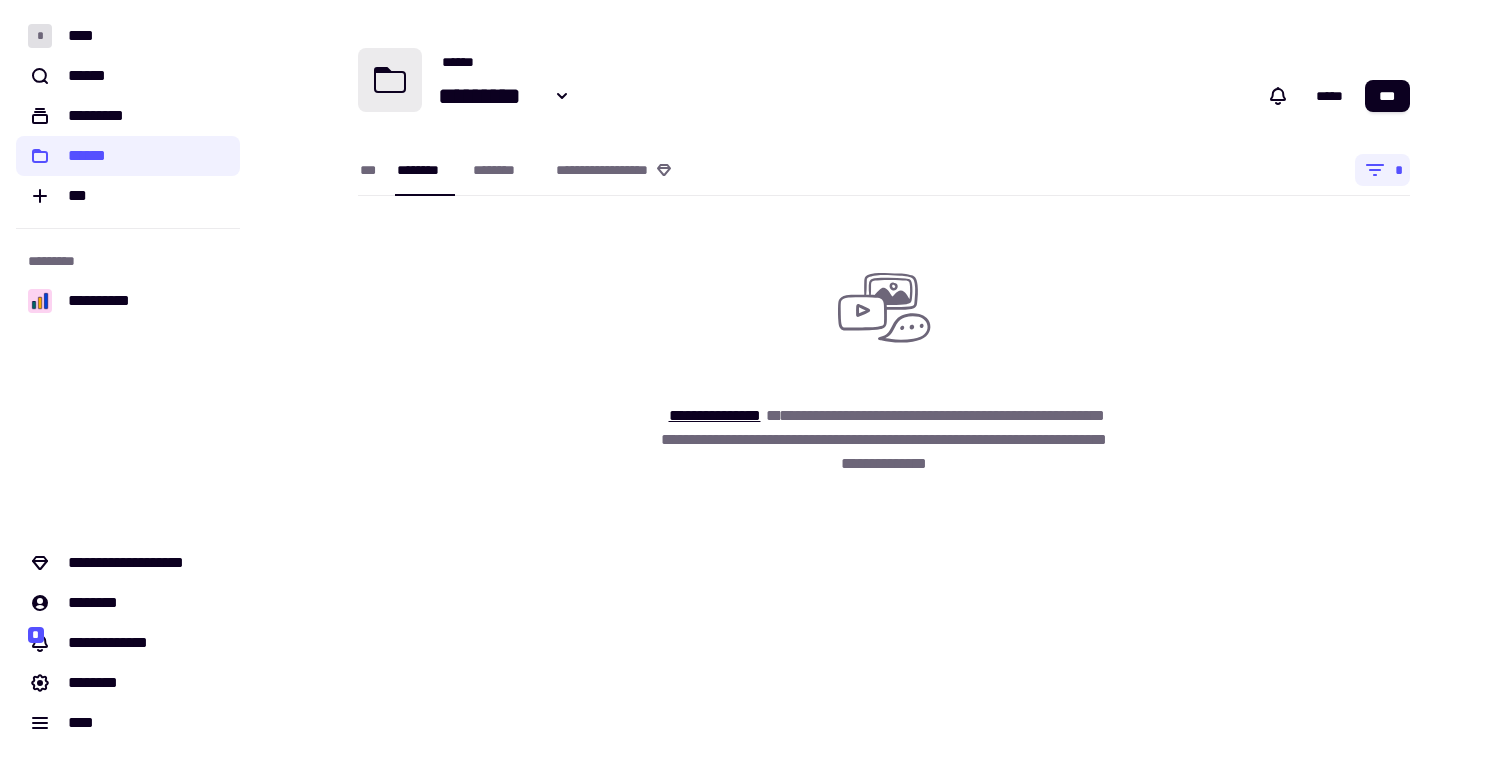 click on "********" at bounding box center (425, 170) 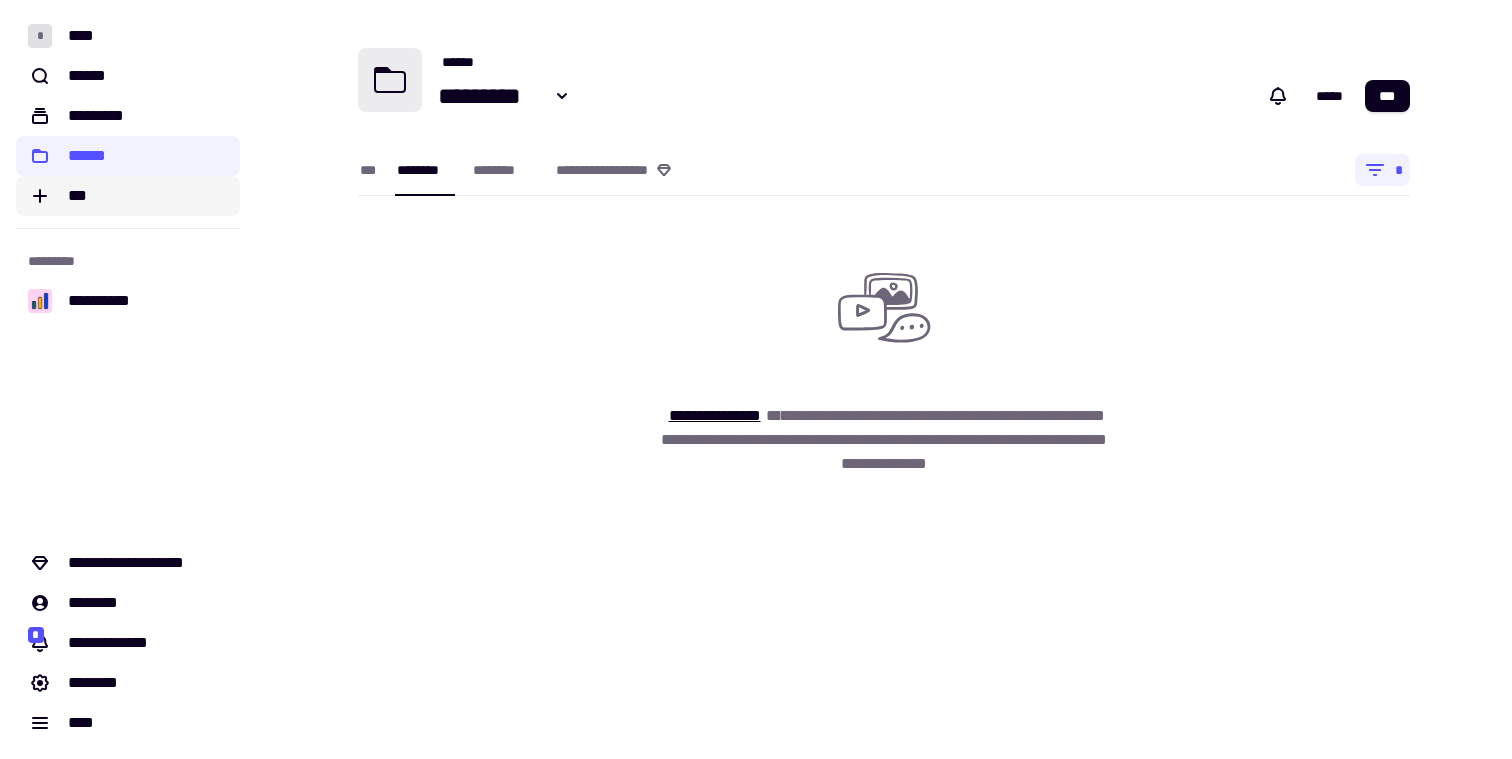 click on "***" 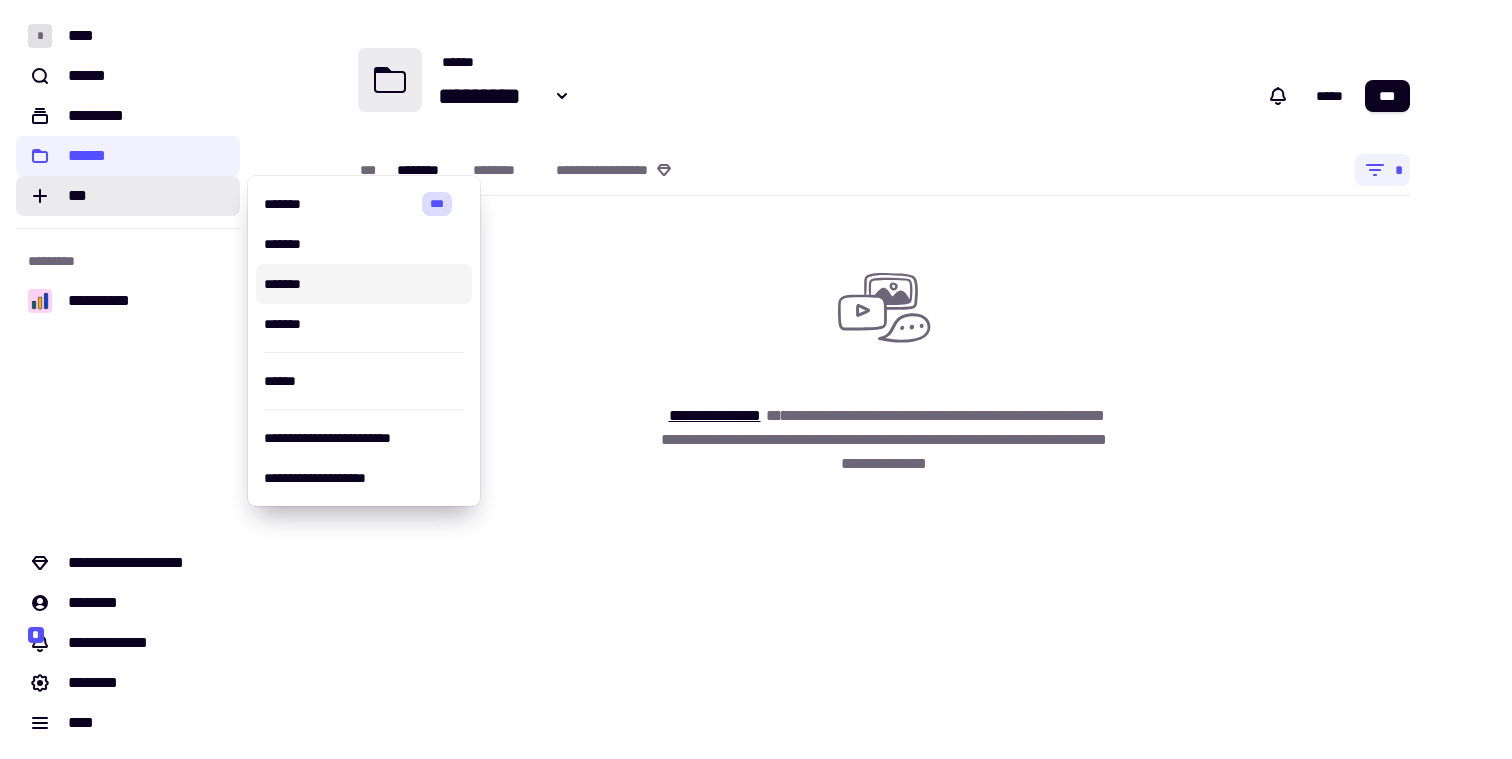 click on "**********" at bounding box center (884, 360) 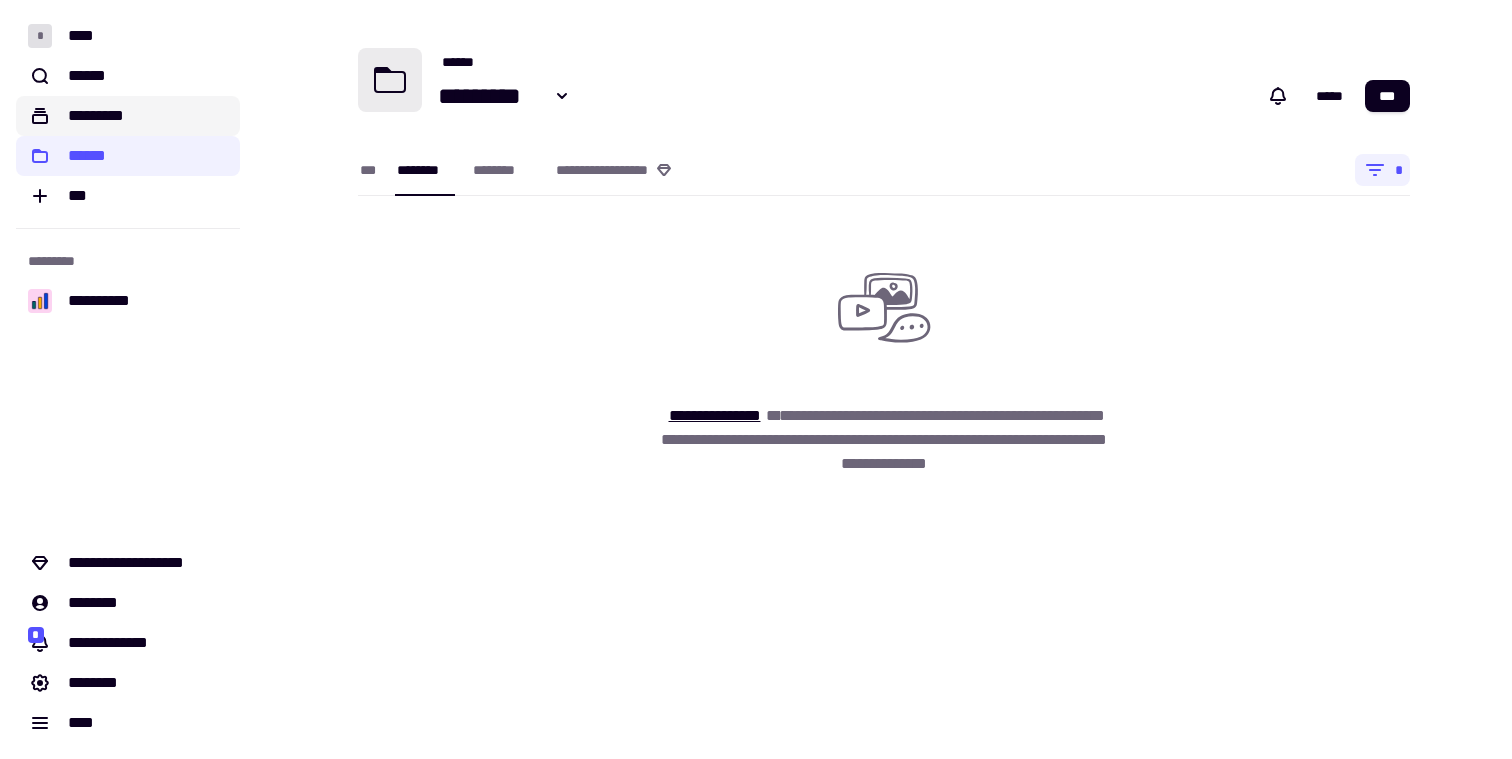 click on "*********" 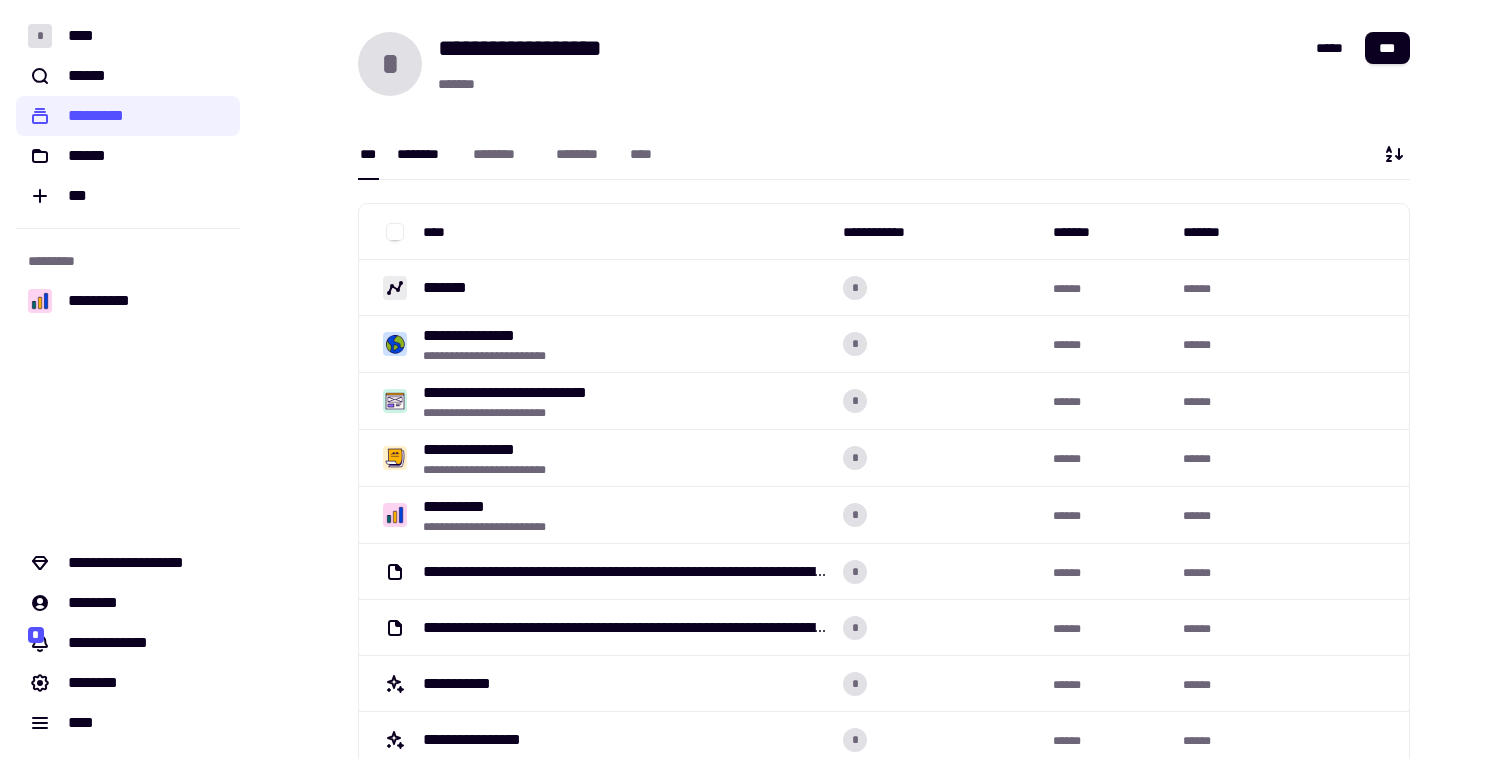 click on "********" at bounding box center (425, 154) 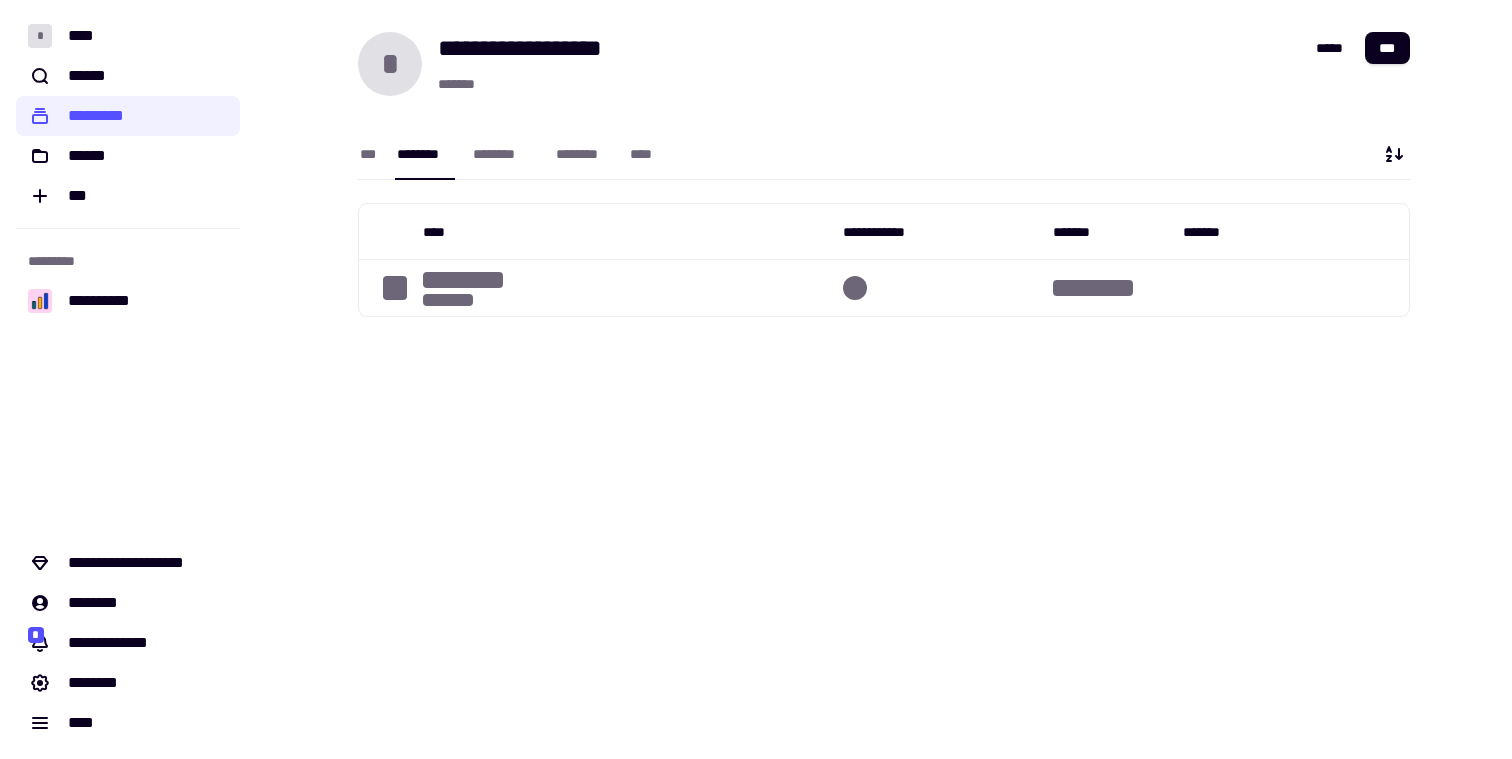 click on "**********" at bounding box center [884, 106] 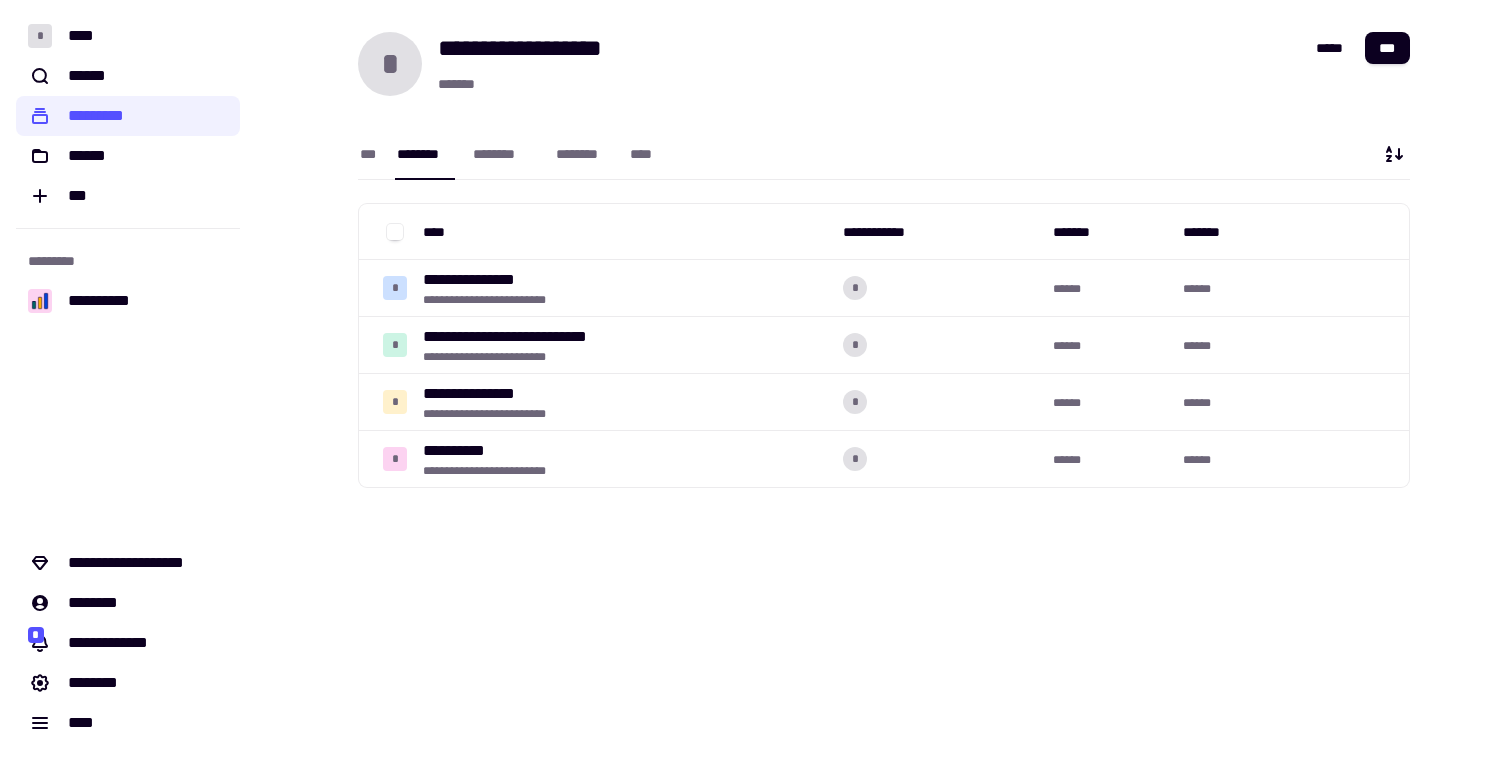click on "**********" at bounding box center (884, 106) 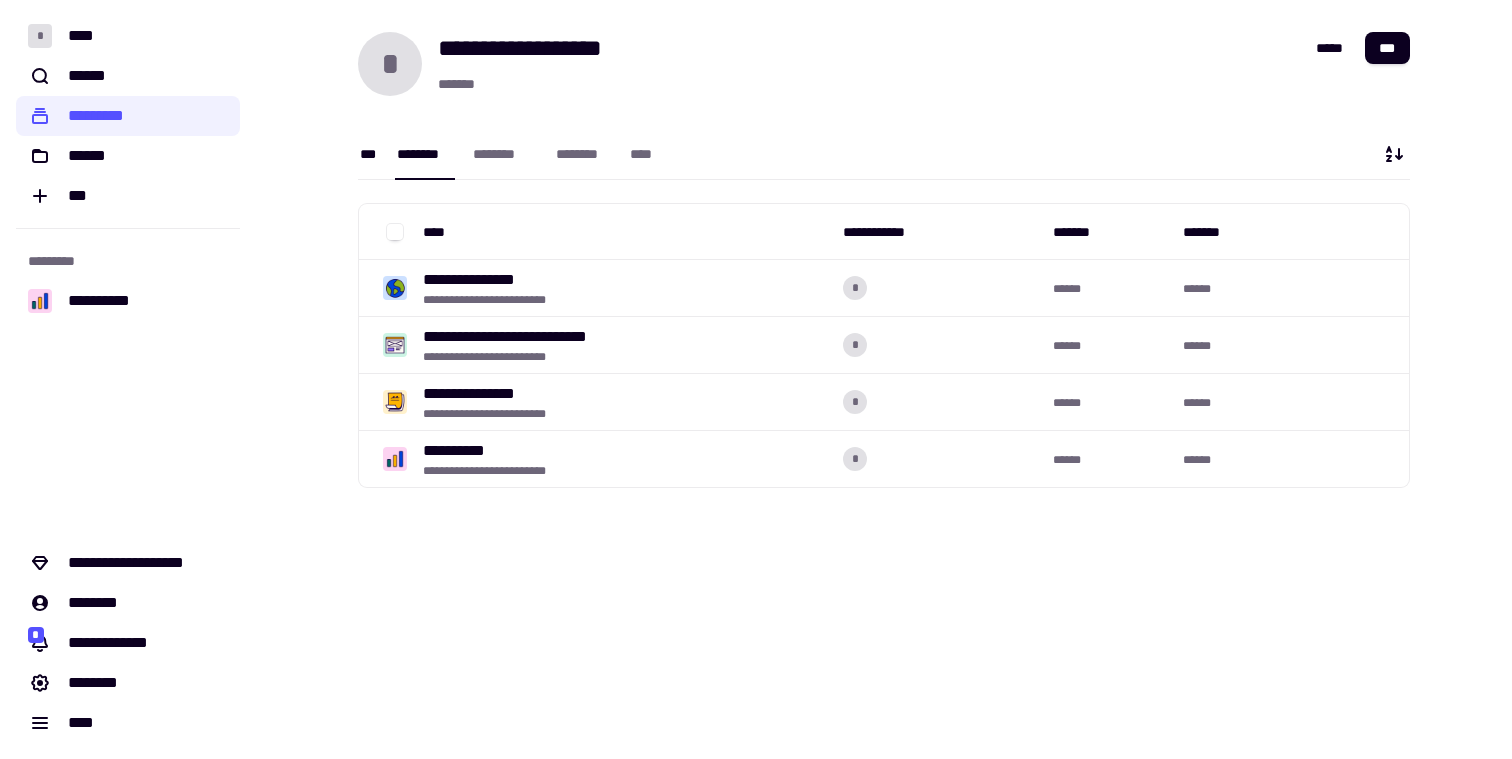 click on "***" at bounding box center [368, 154] 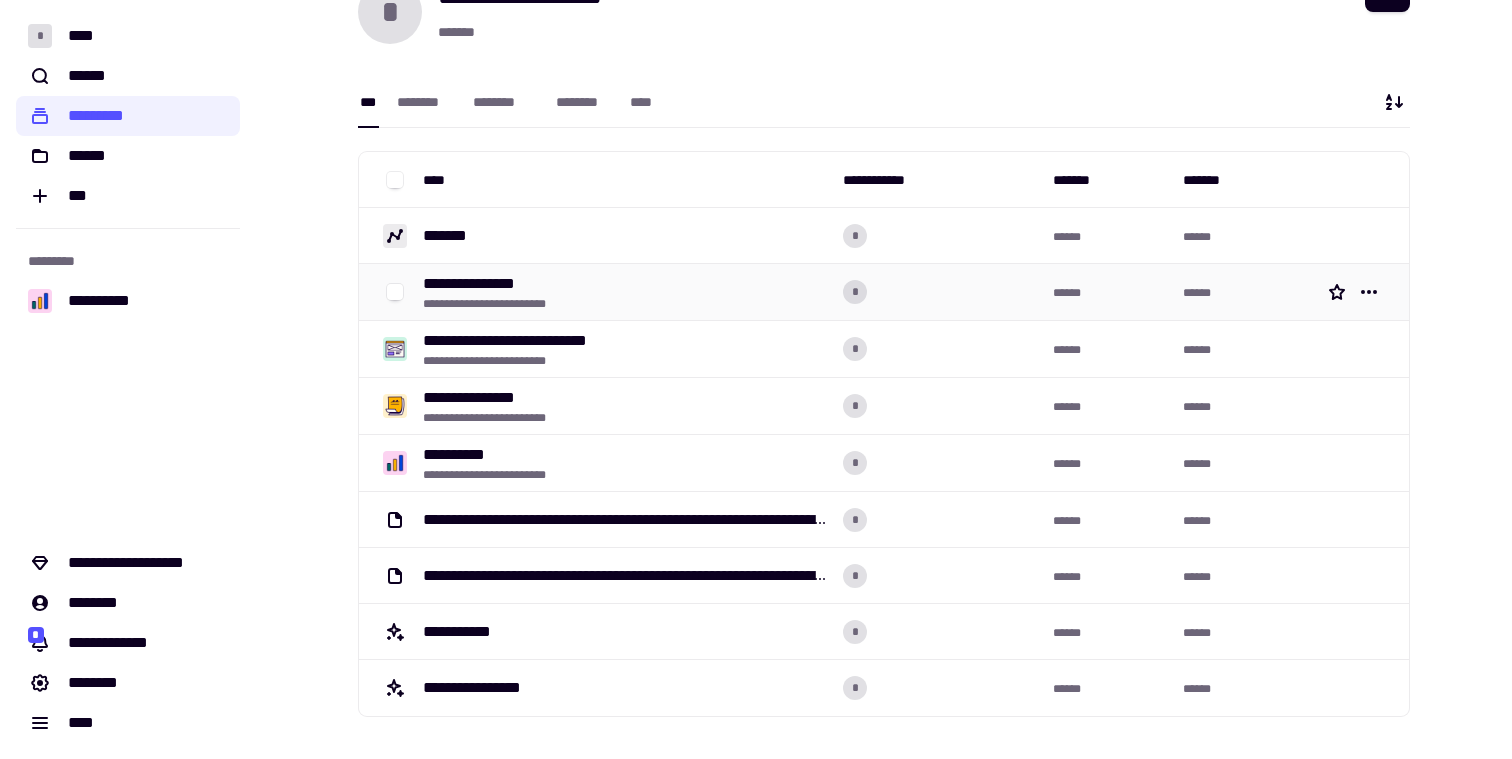 scroll, scrollTop: 73, scrollLeft: 0, axis: vertical 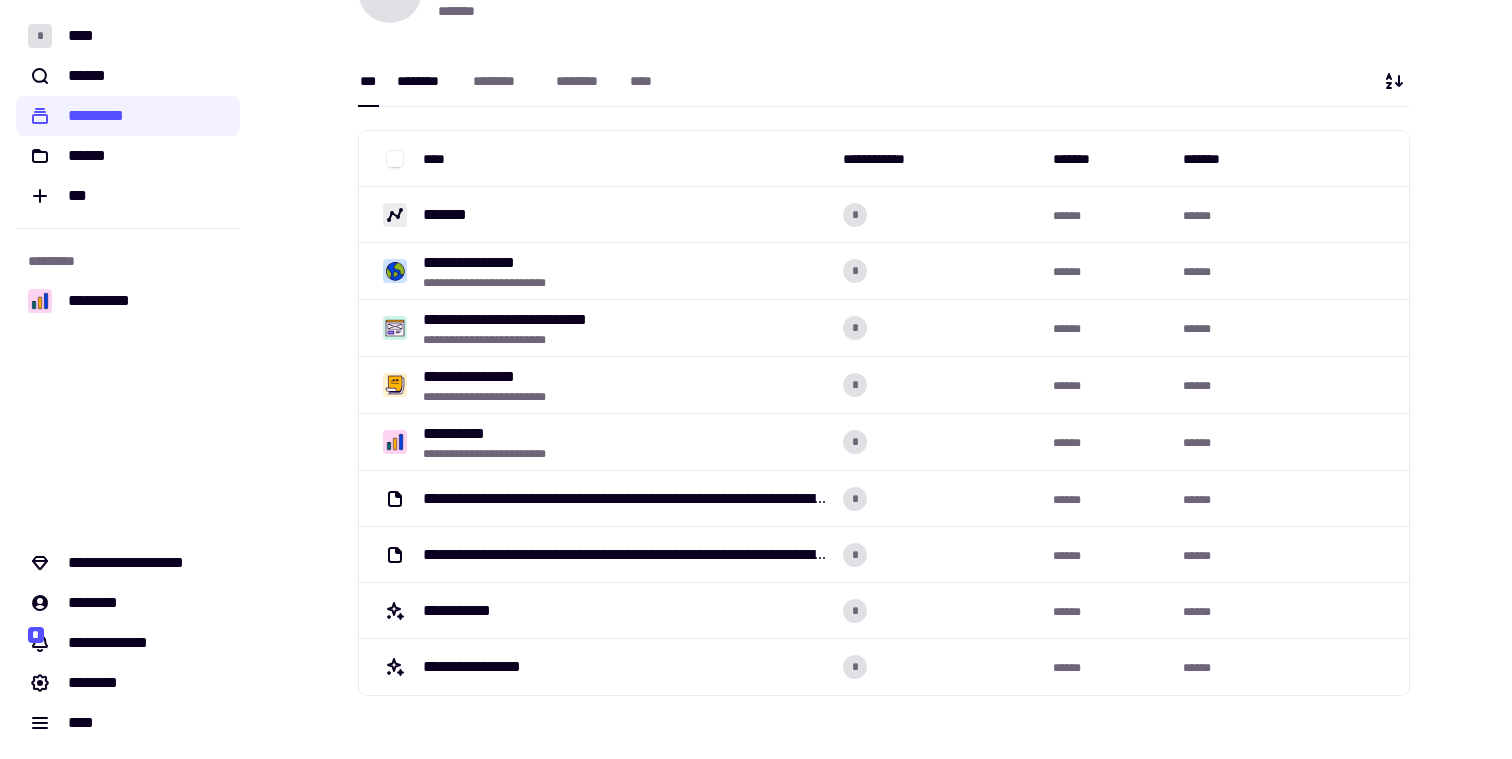 click on "********" at bounding box center [425, 81] 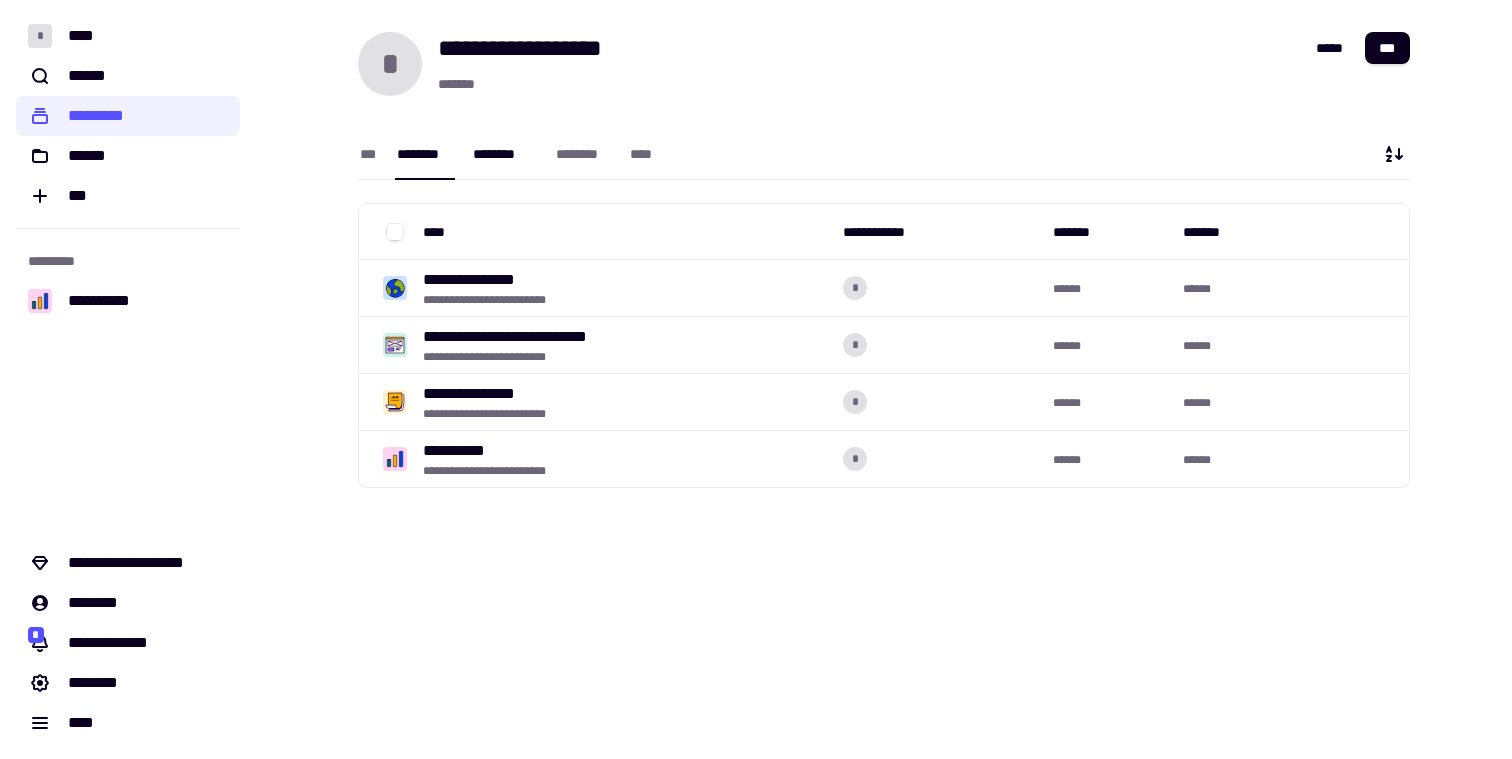 click on "********" at bounding box center (504, 154) 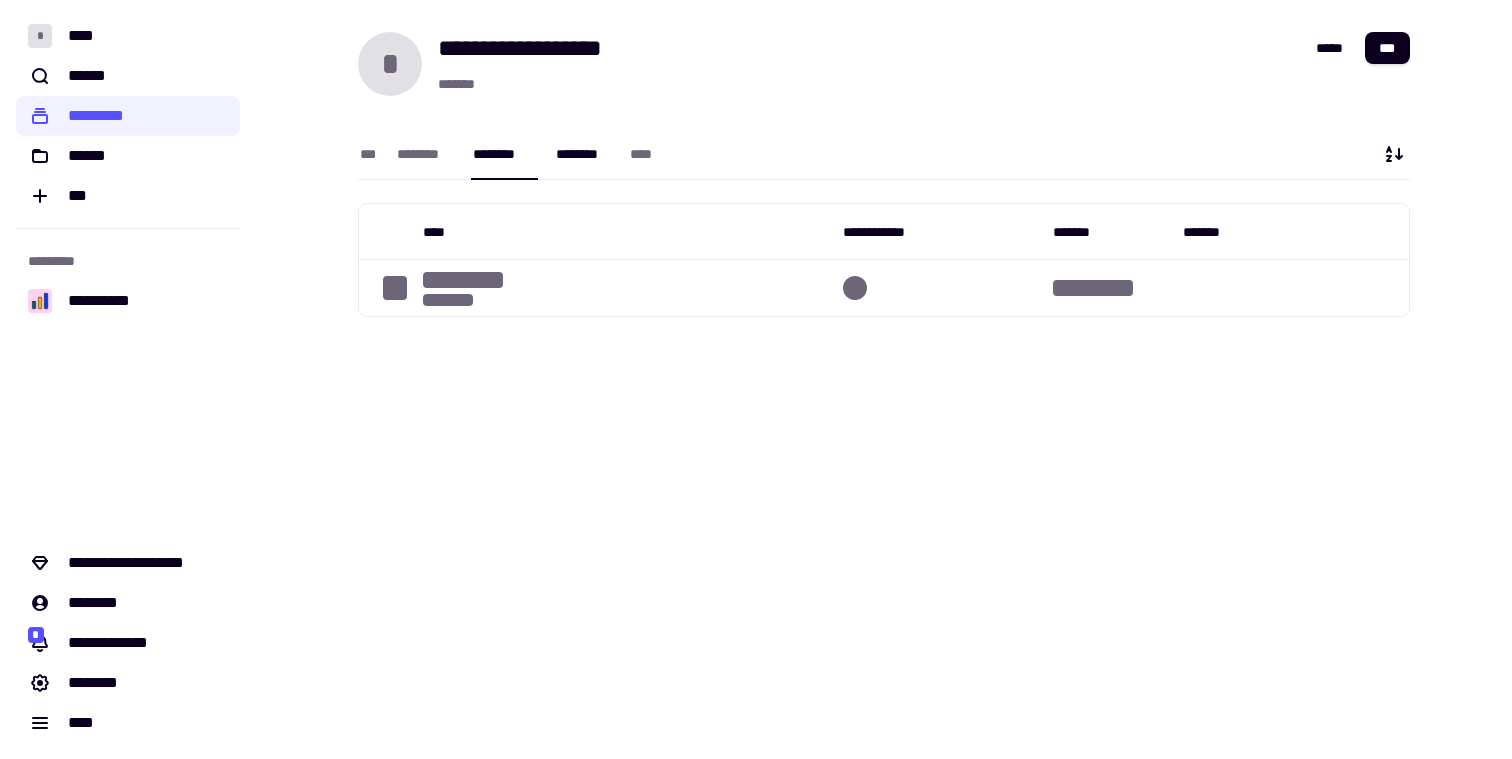 click on "********" at bounding box center (583, 154) 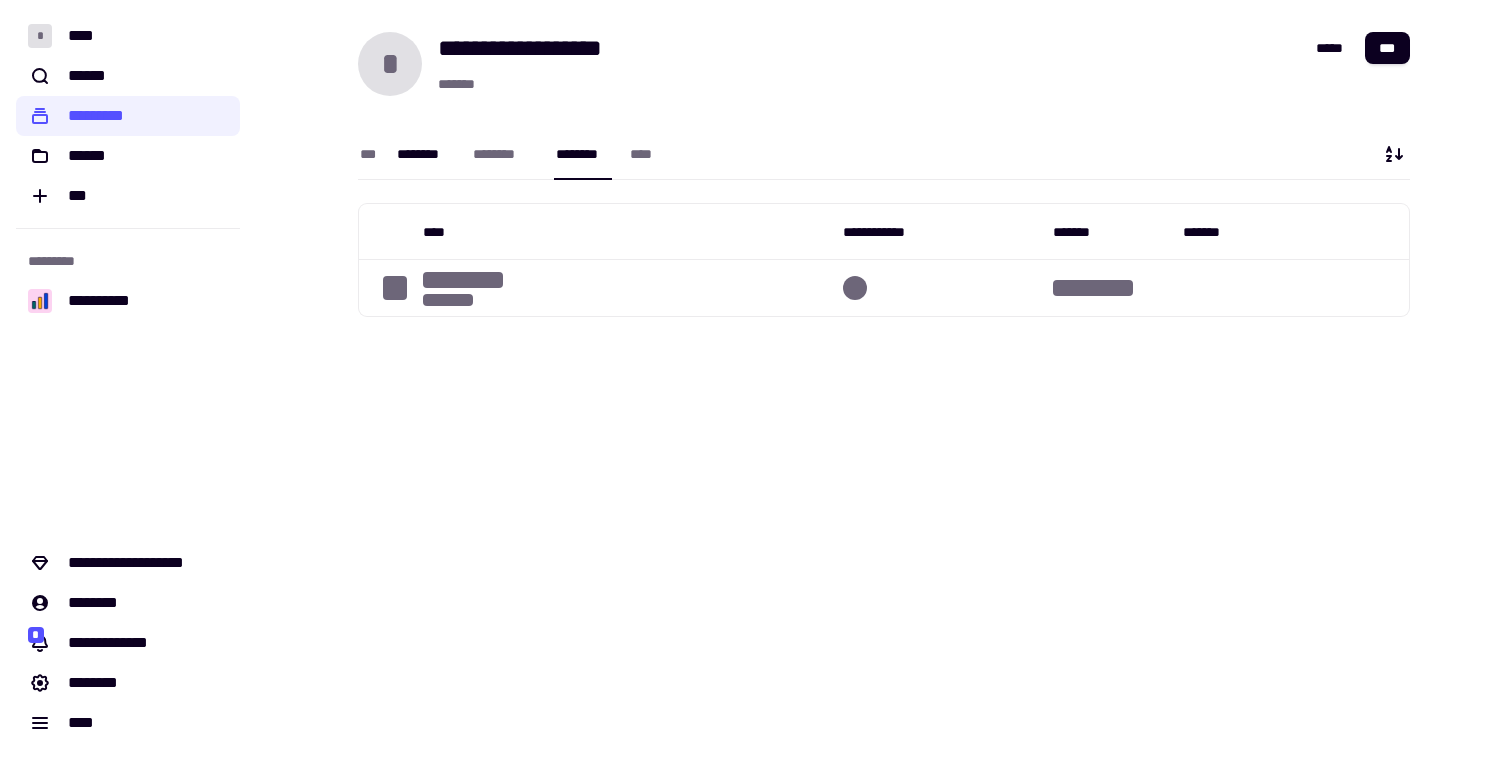click on "********" at bounding box center (425, 154) 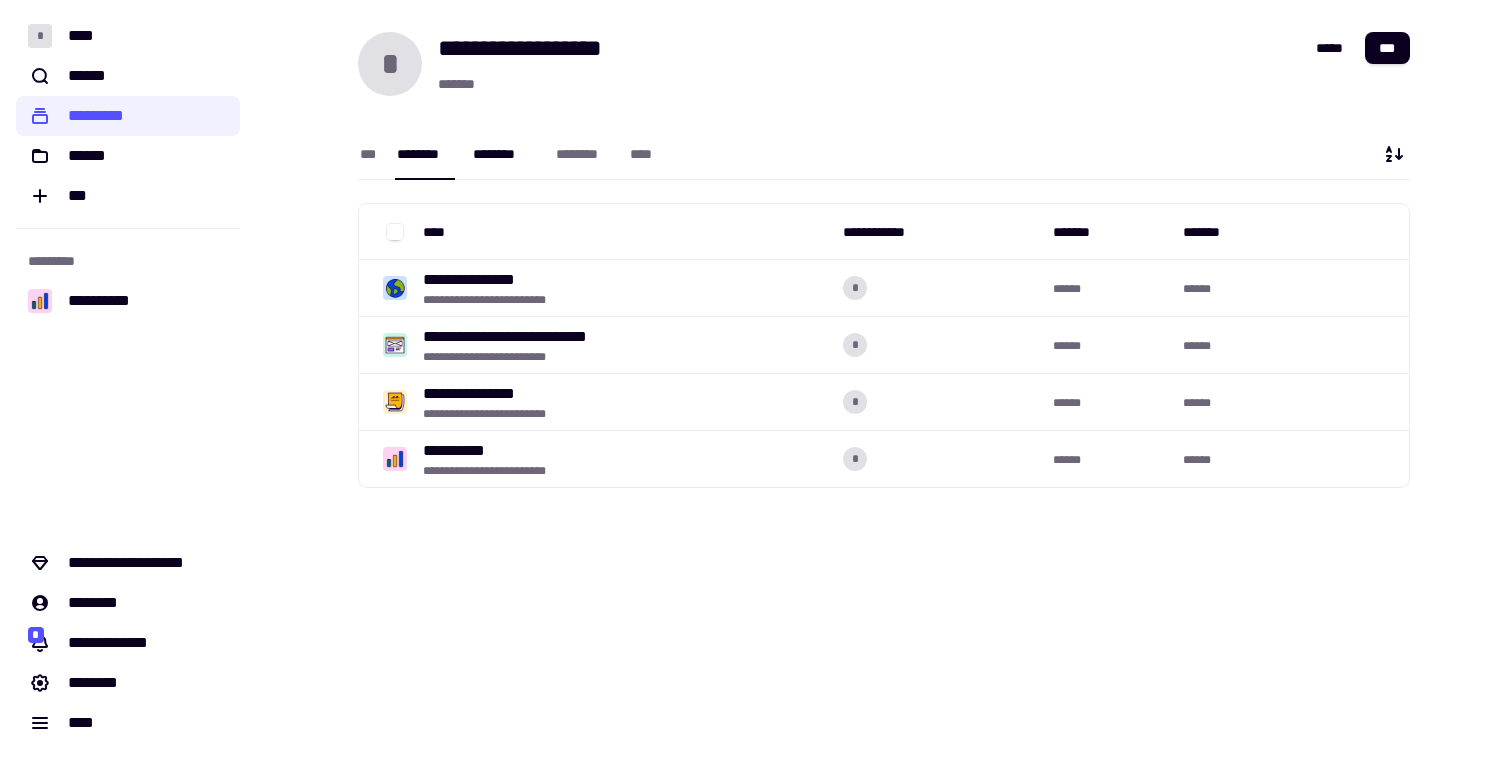 click on "********" at bounding box center [504, 154] 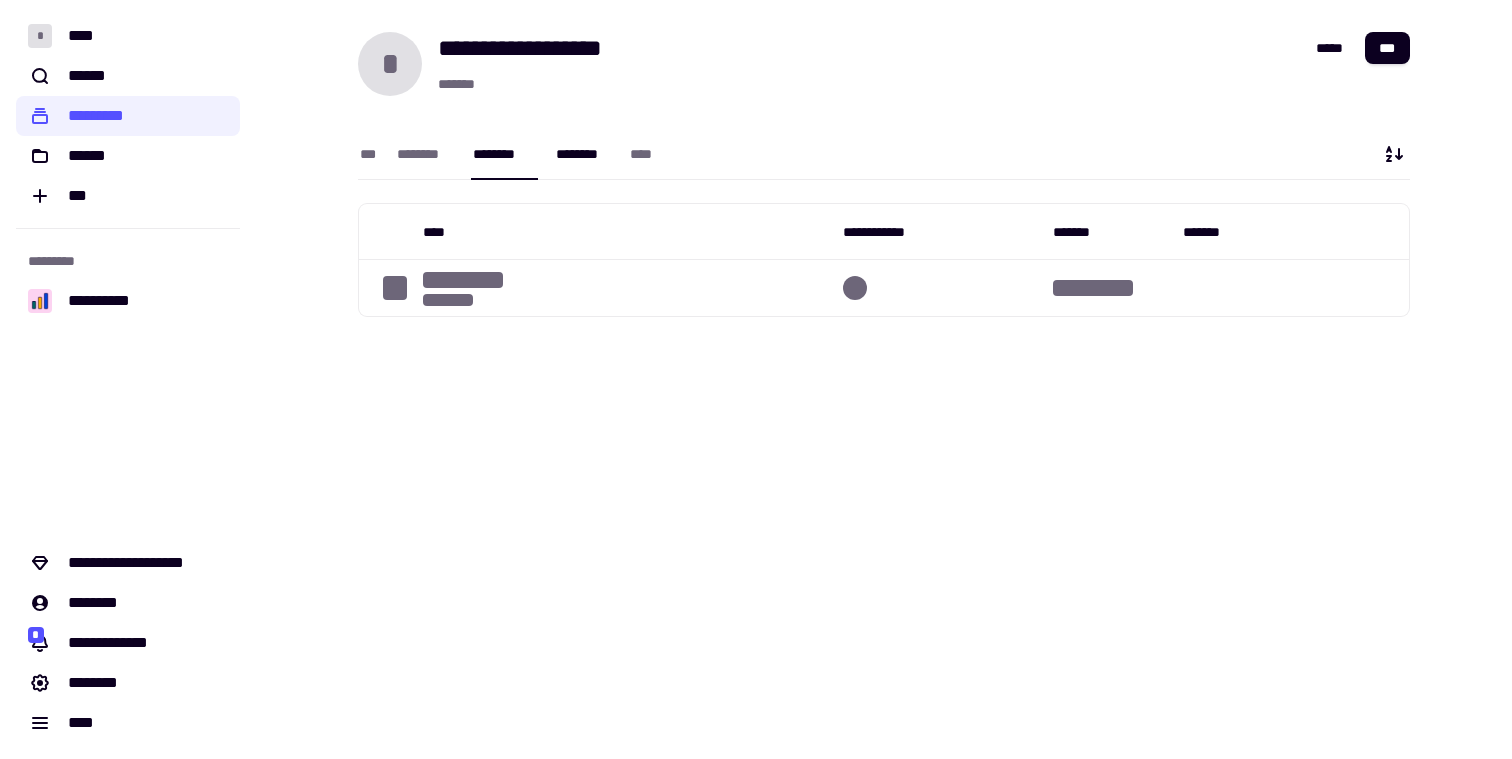 click on "********" at bounding box center [583, 154] 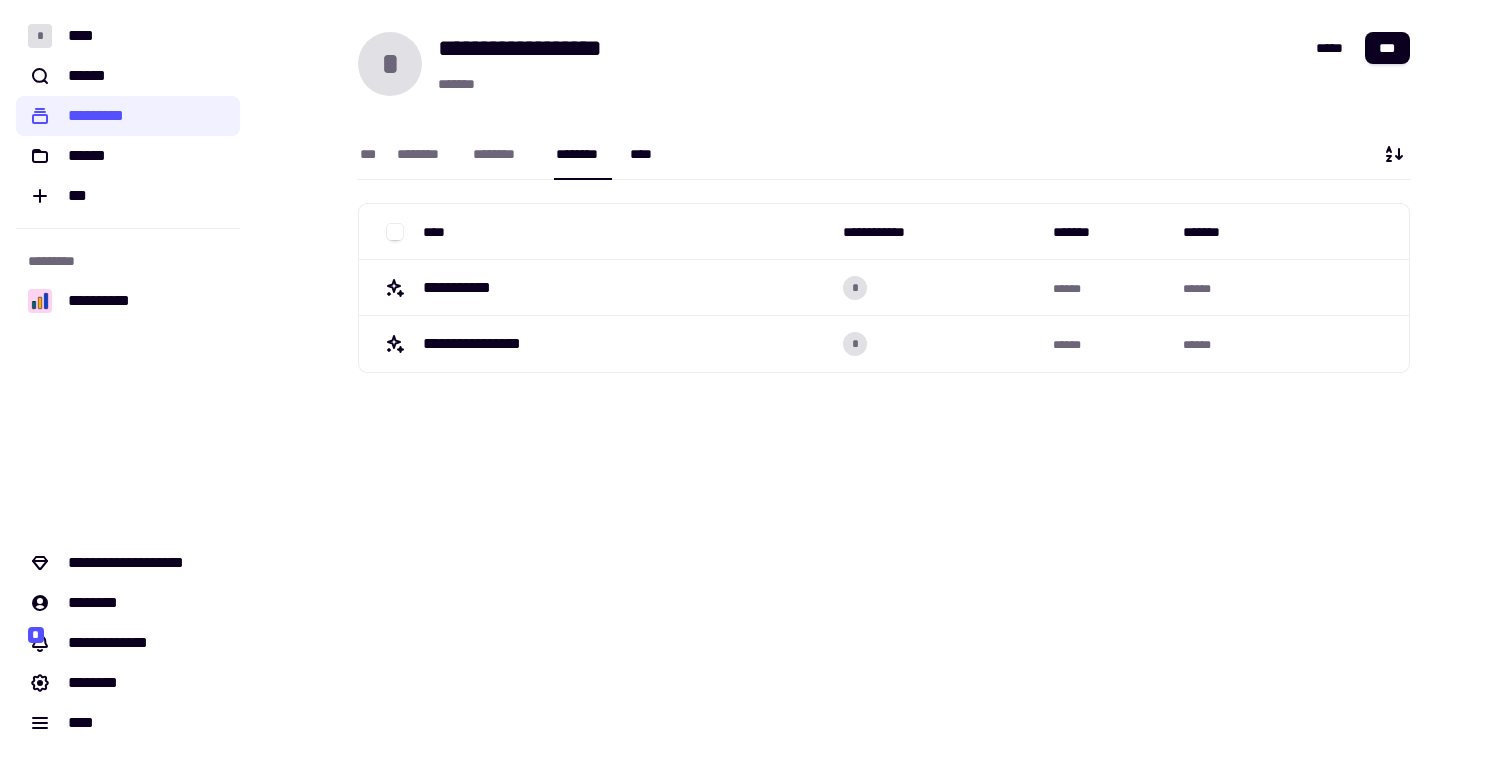 click on "****" at bounding box center [645, 153] 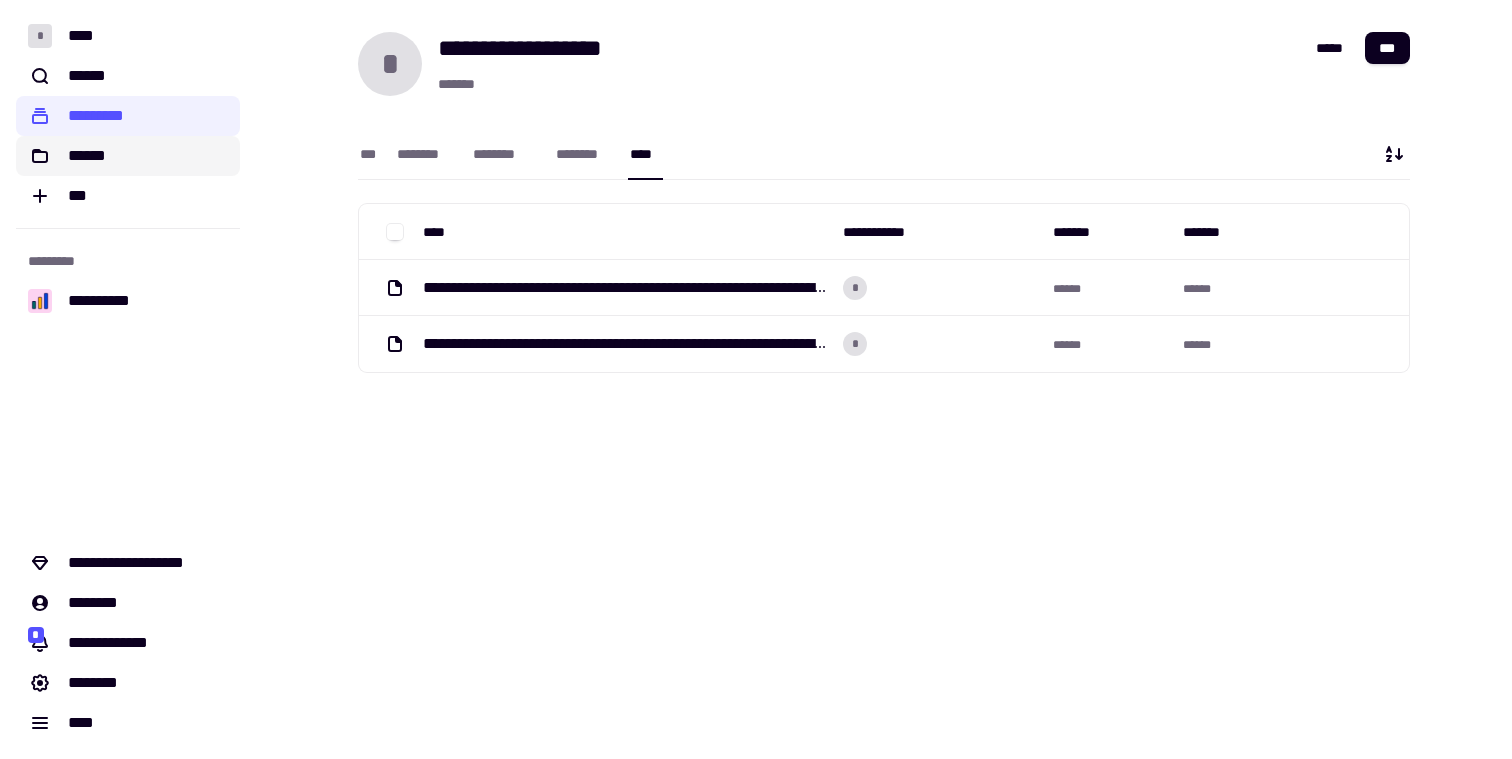 click on "******" 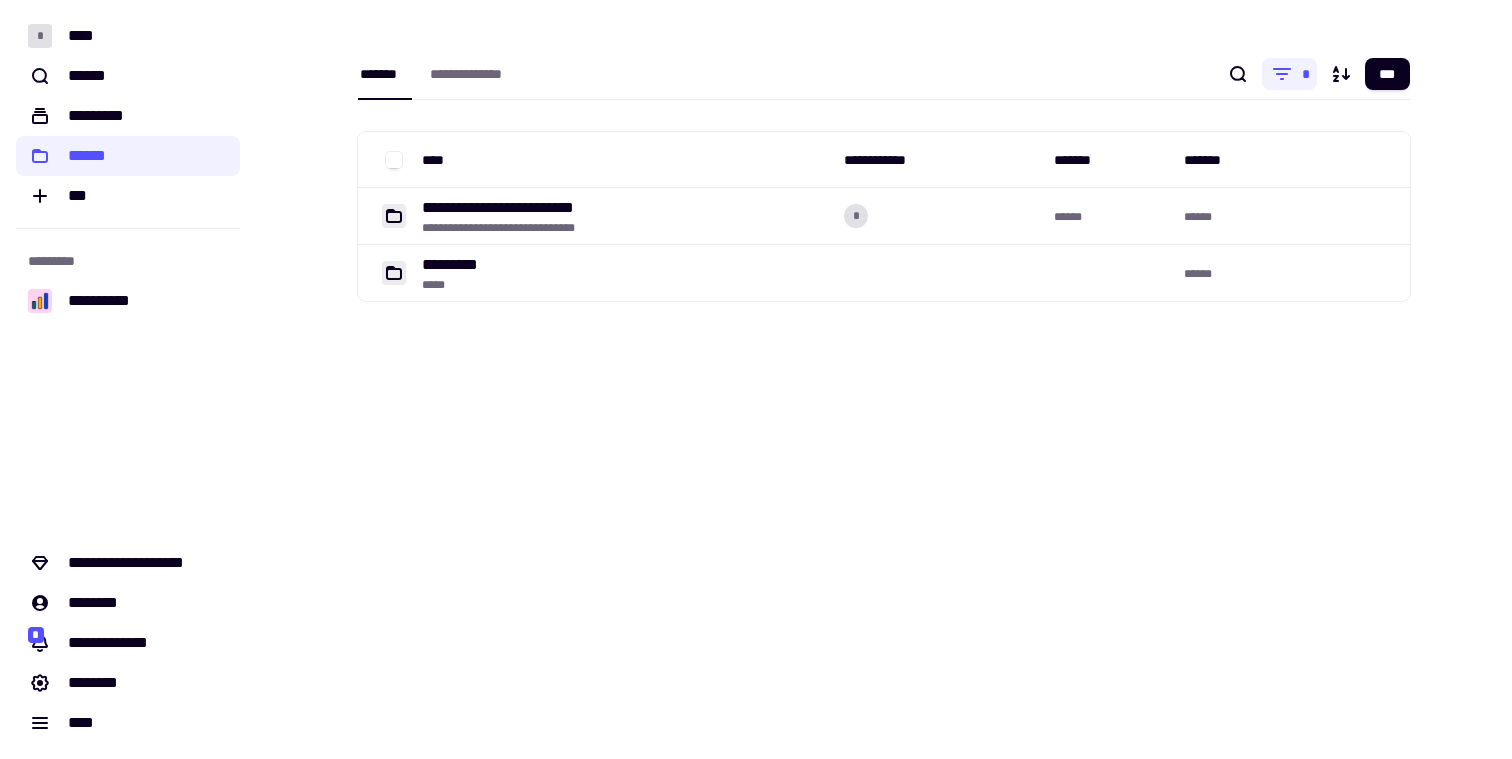 click on "**********" at bounding box center [884, 198] 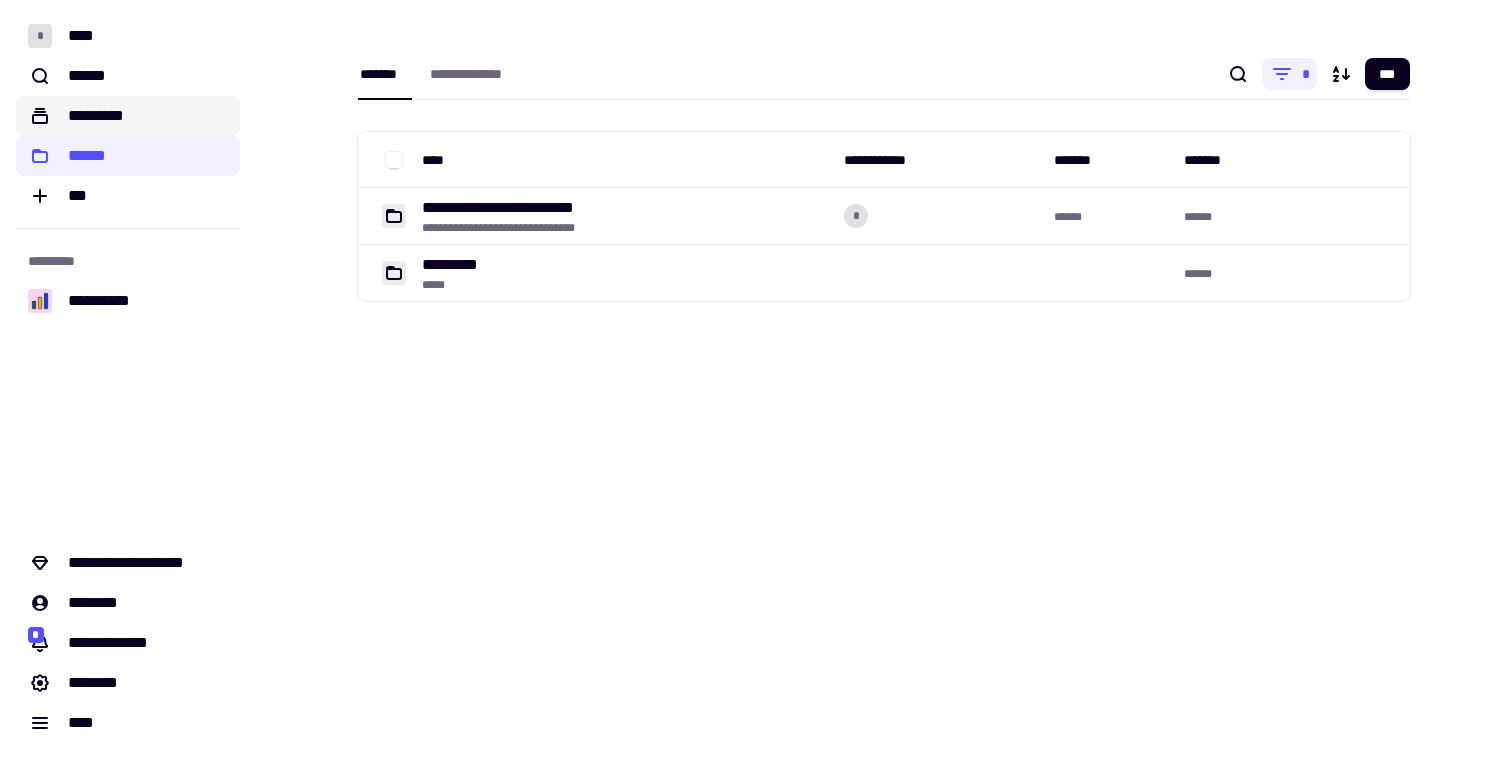 click on "*********" 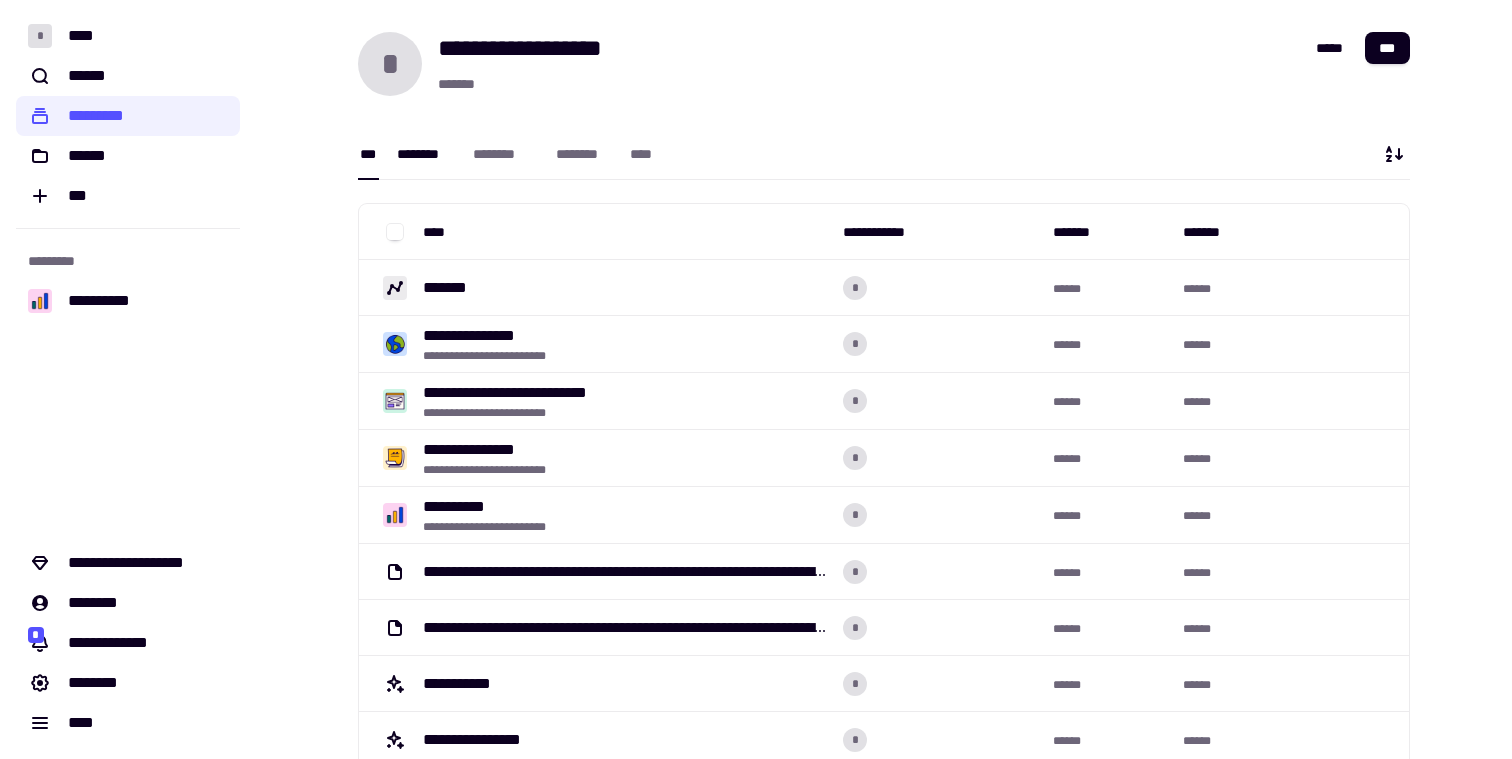 click on "********" at bounding box center [425, 154] 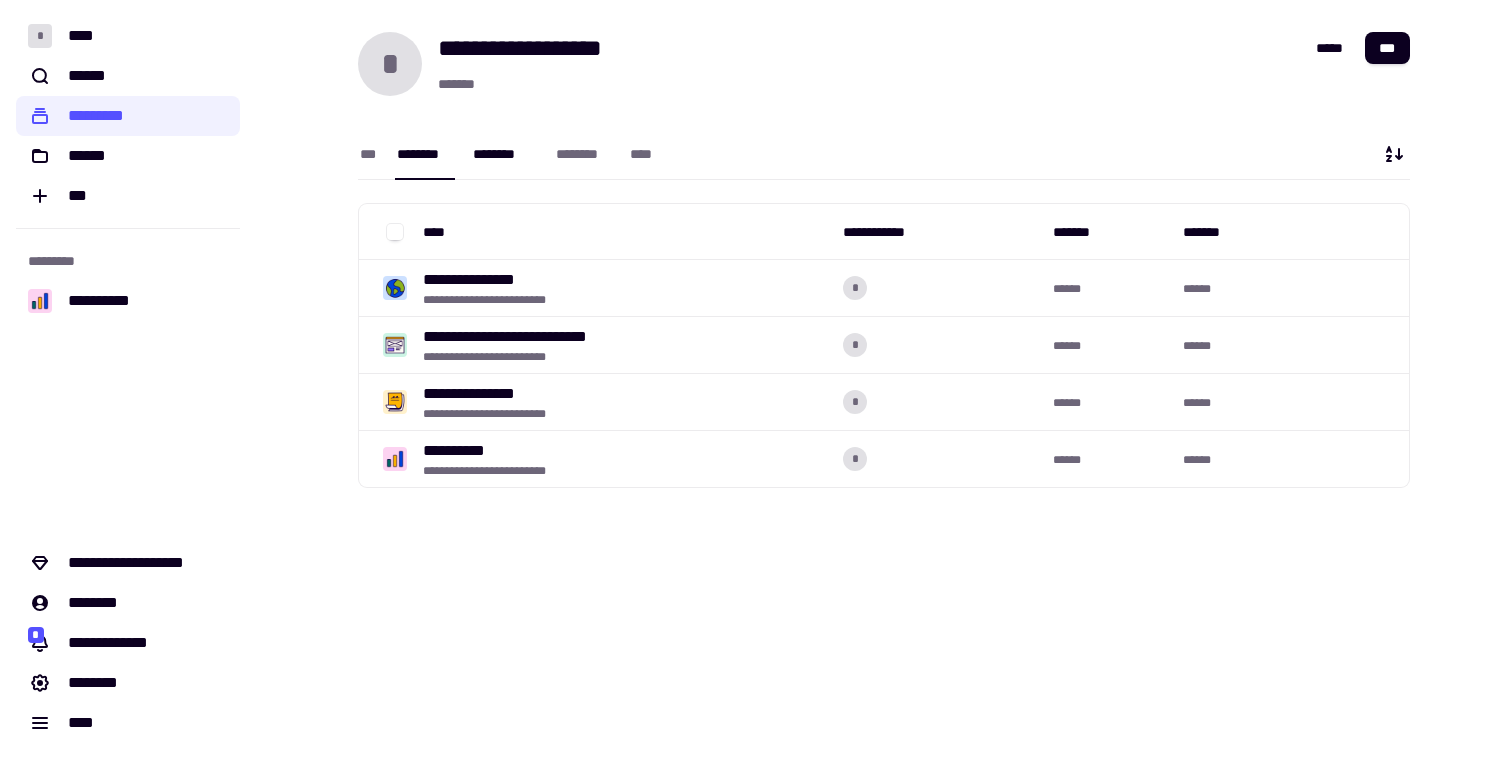 click on "********" at bounding box center (504, 154) 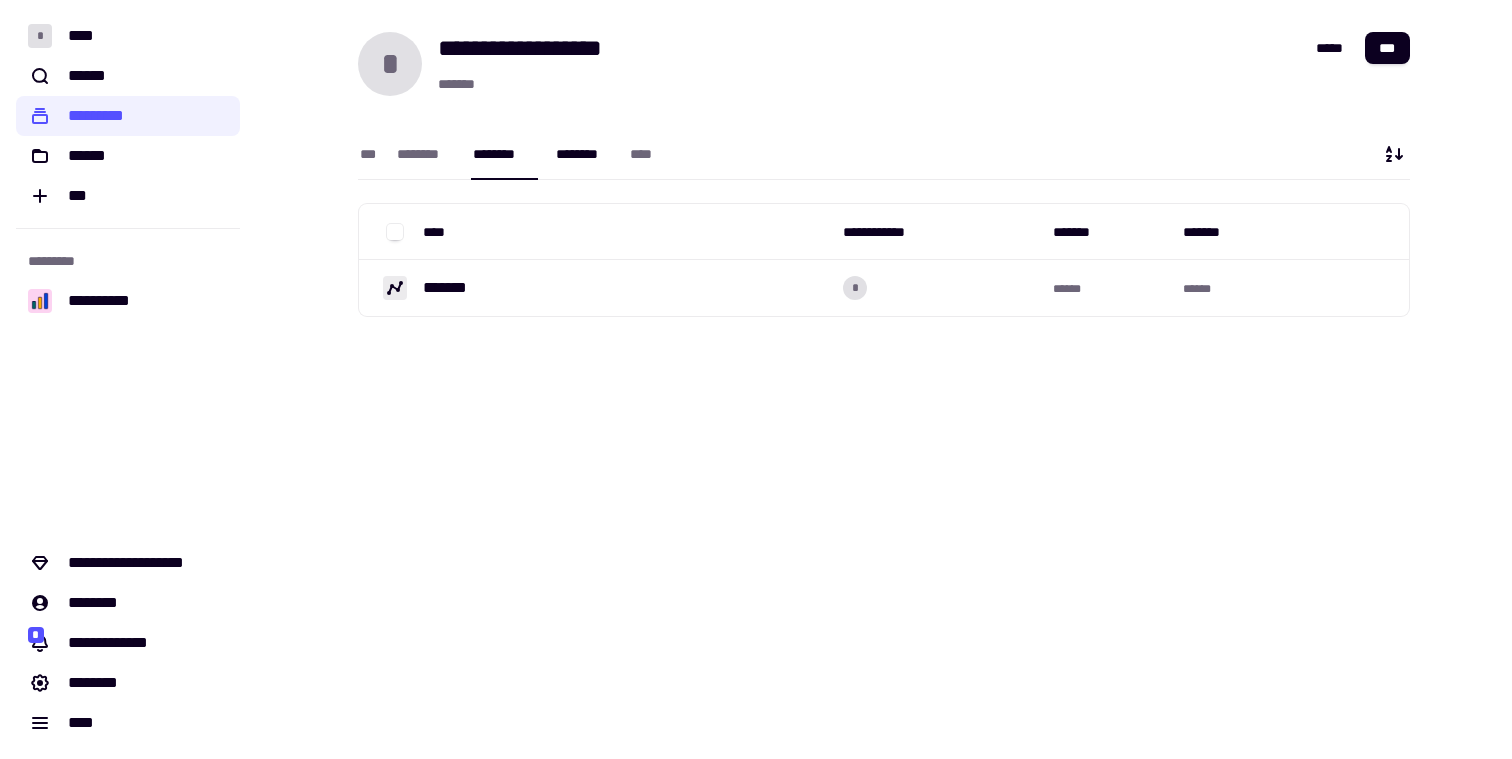 click on "********" at bounding box center [583, 154] 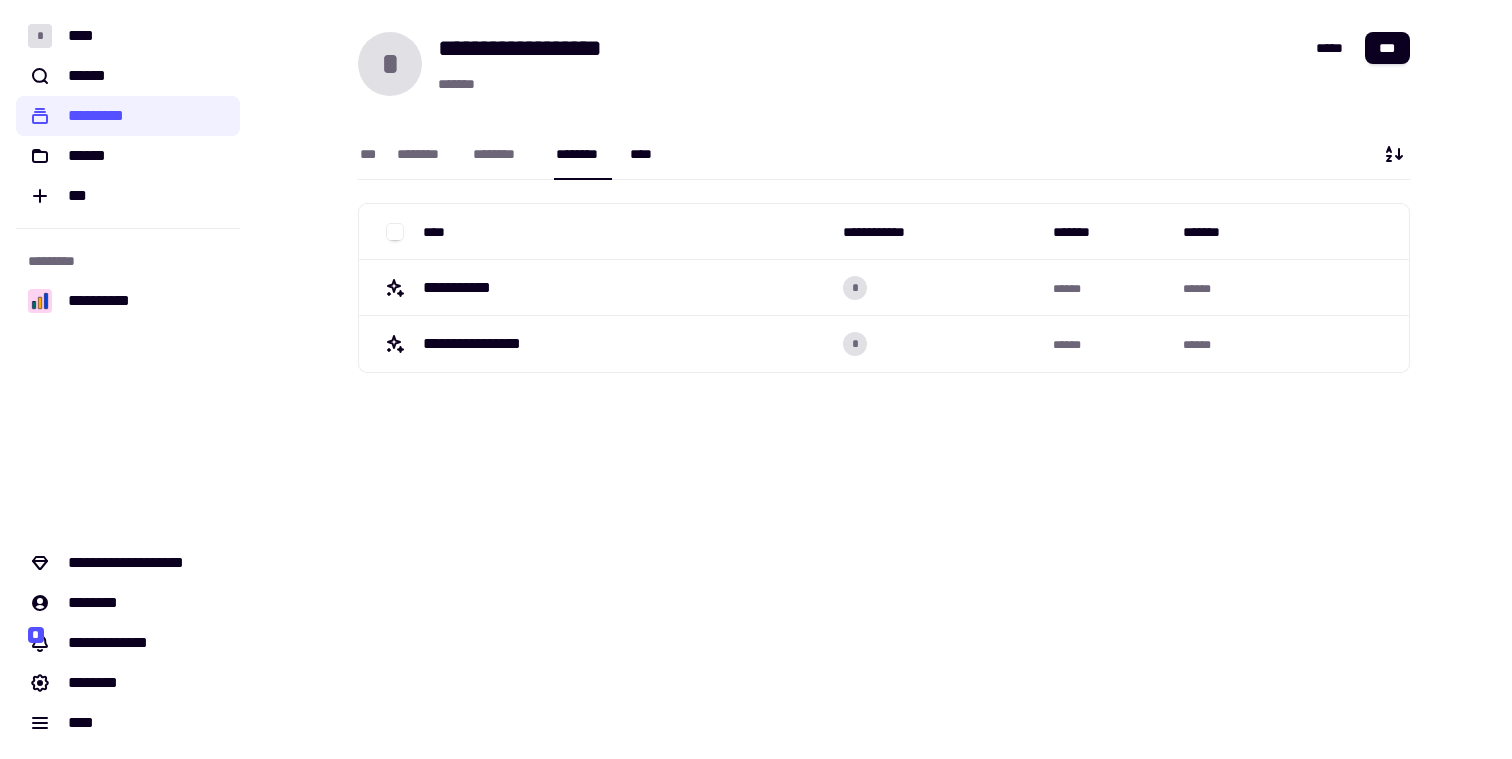 click on "****" at bounding box center (645, 154) 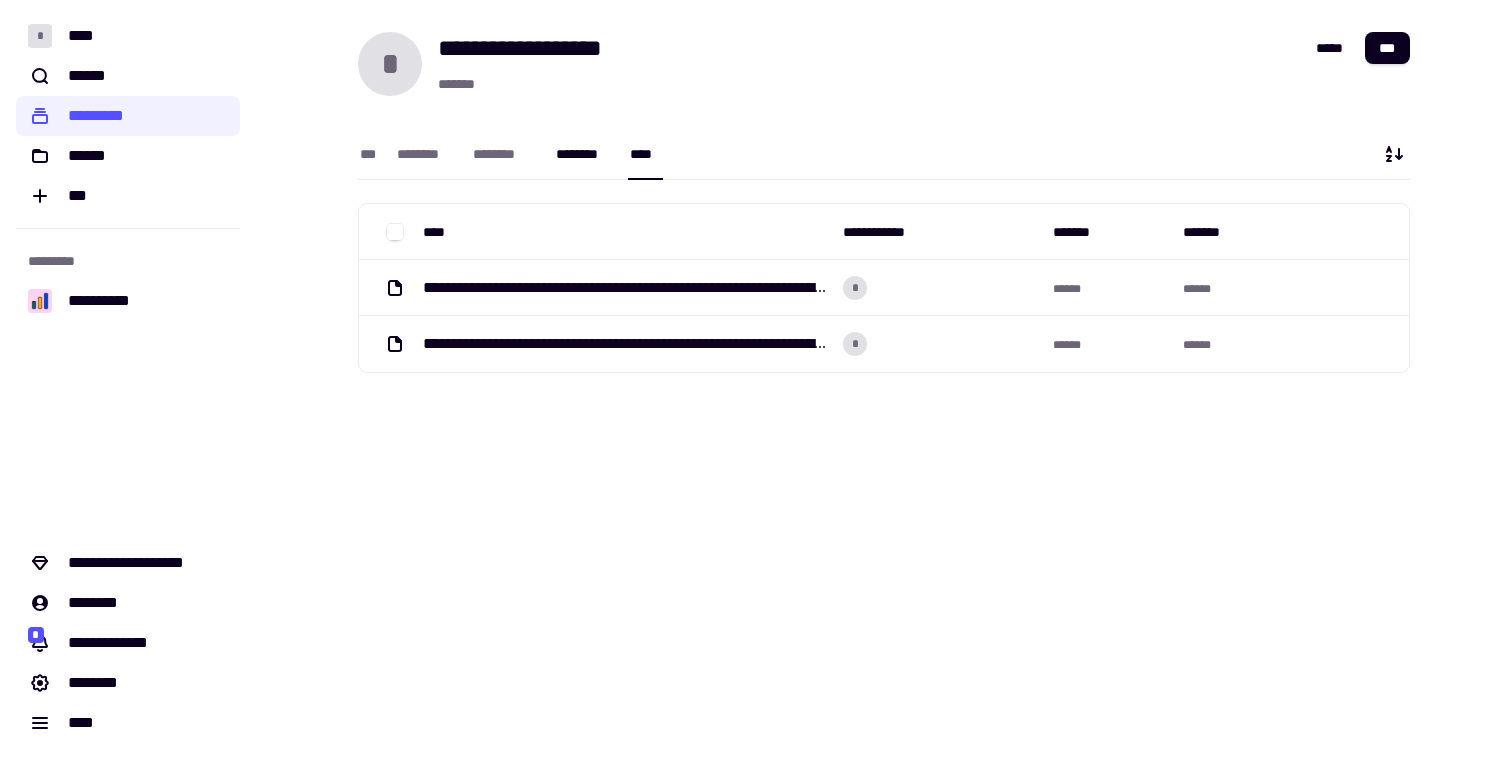 click on "********" at bounding box center [583, 154] 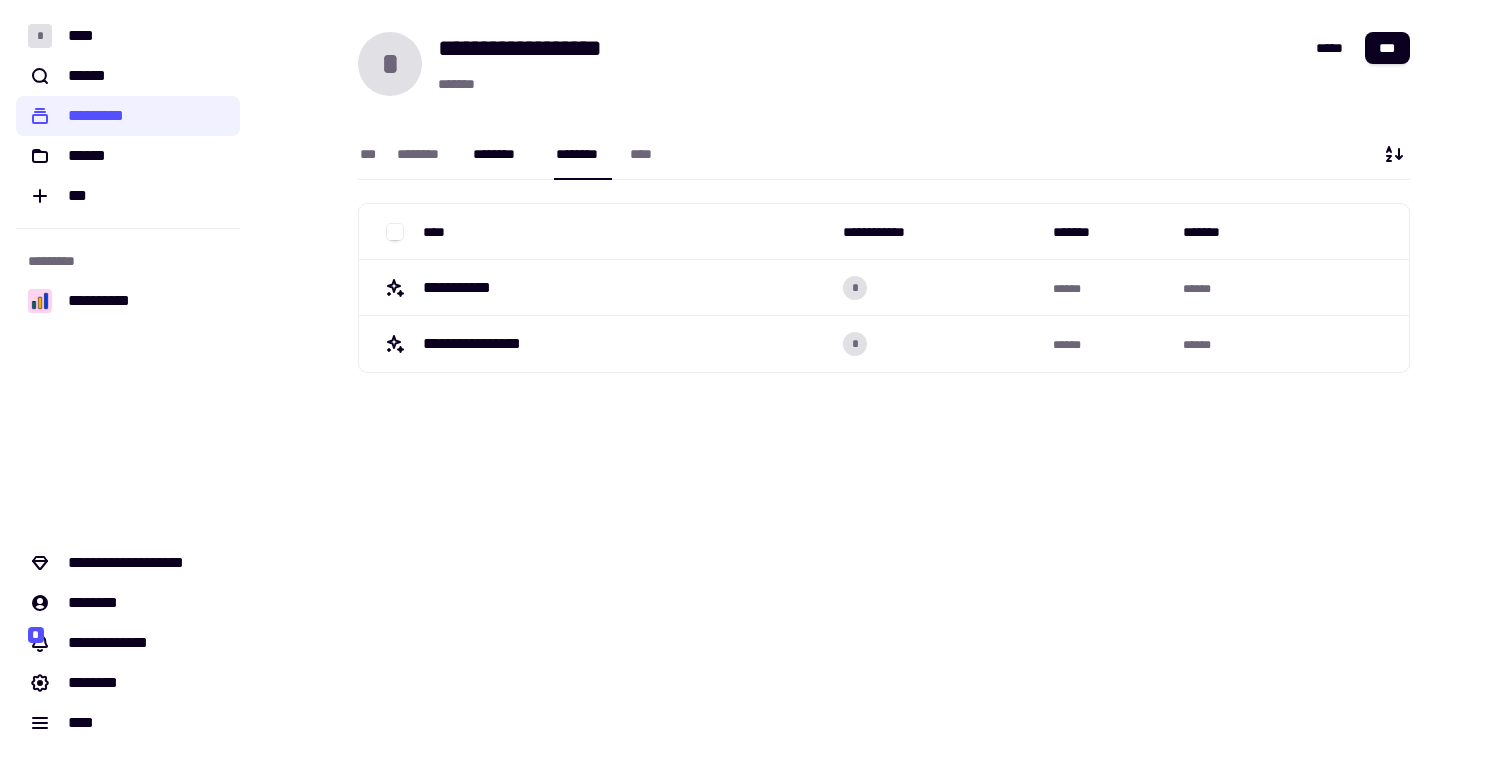 click on "********" at bounding box center [504, 154] 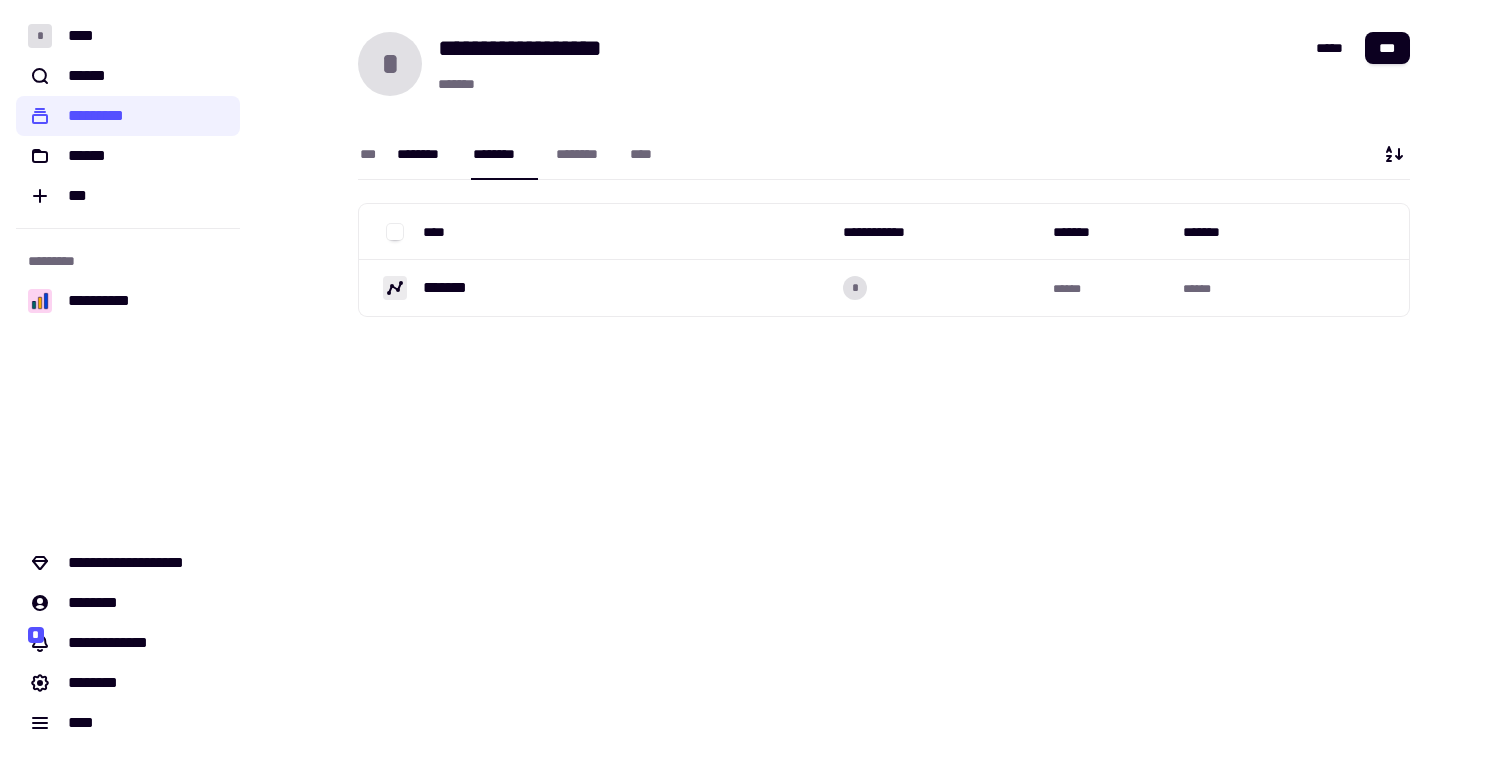 click on "********" at bounding box center (425, 154) 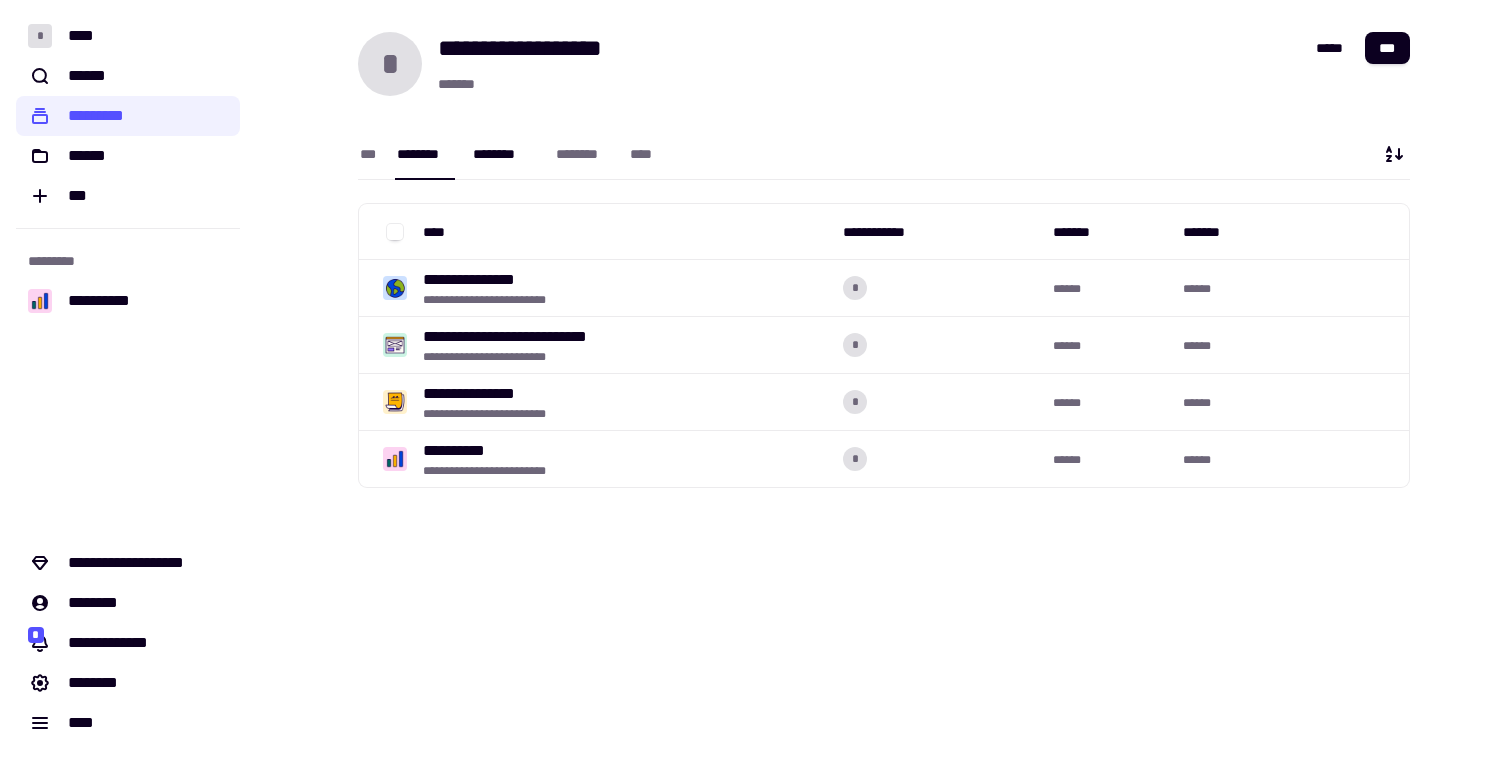 click on "********" at bounding box center (504, 154) 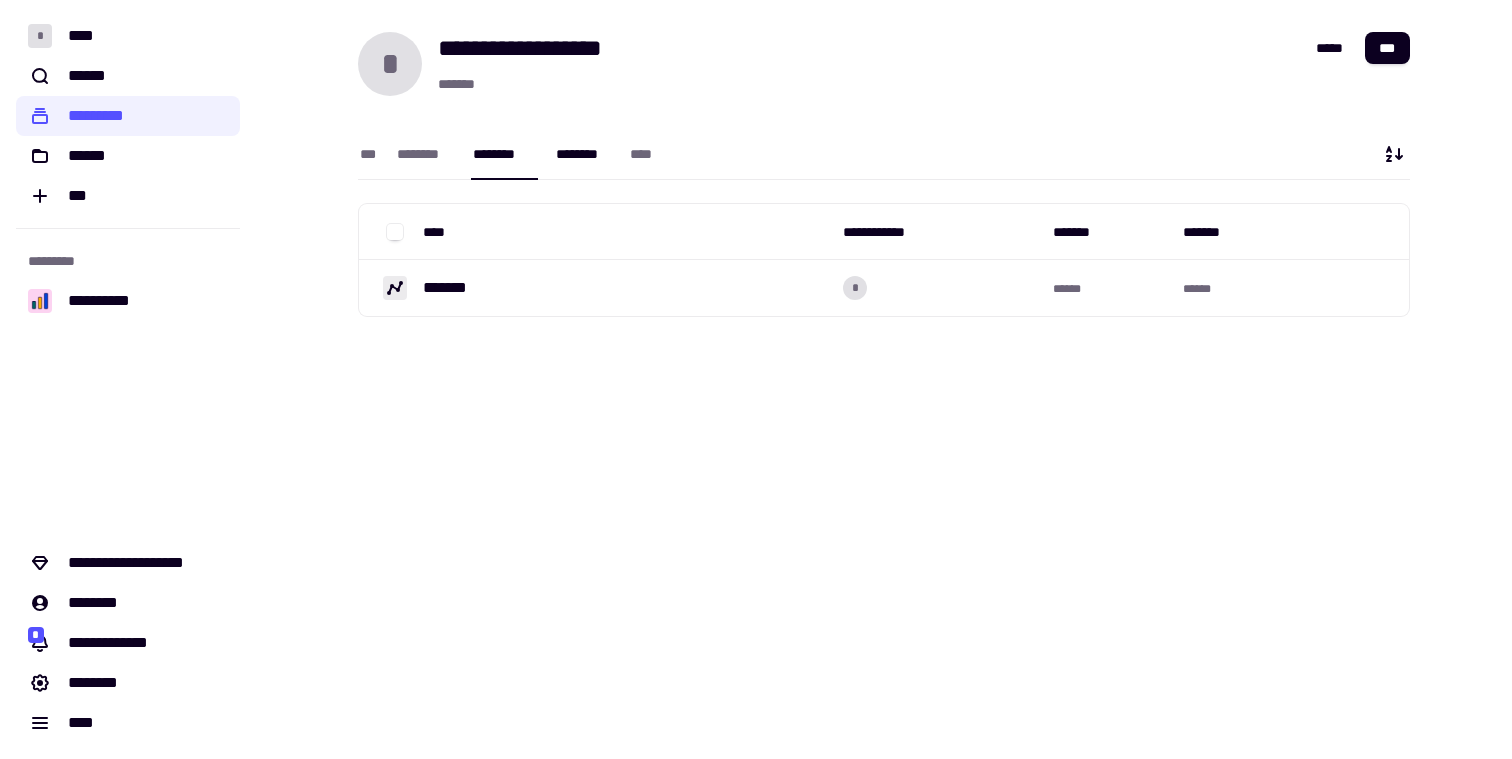 click on "********" at bounding box center (583, 154) 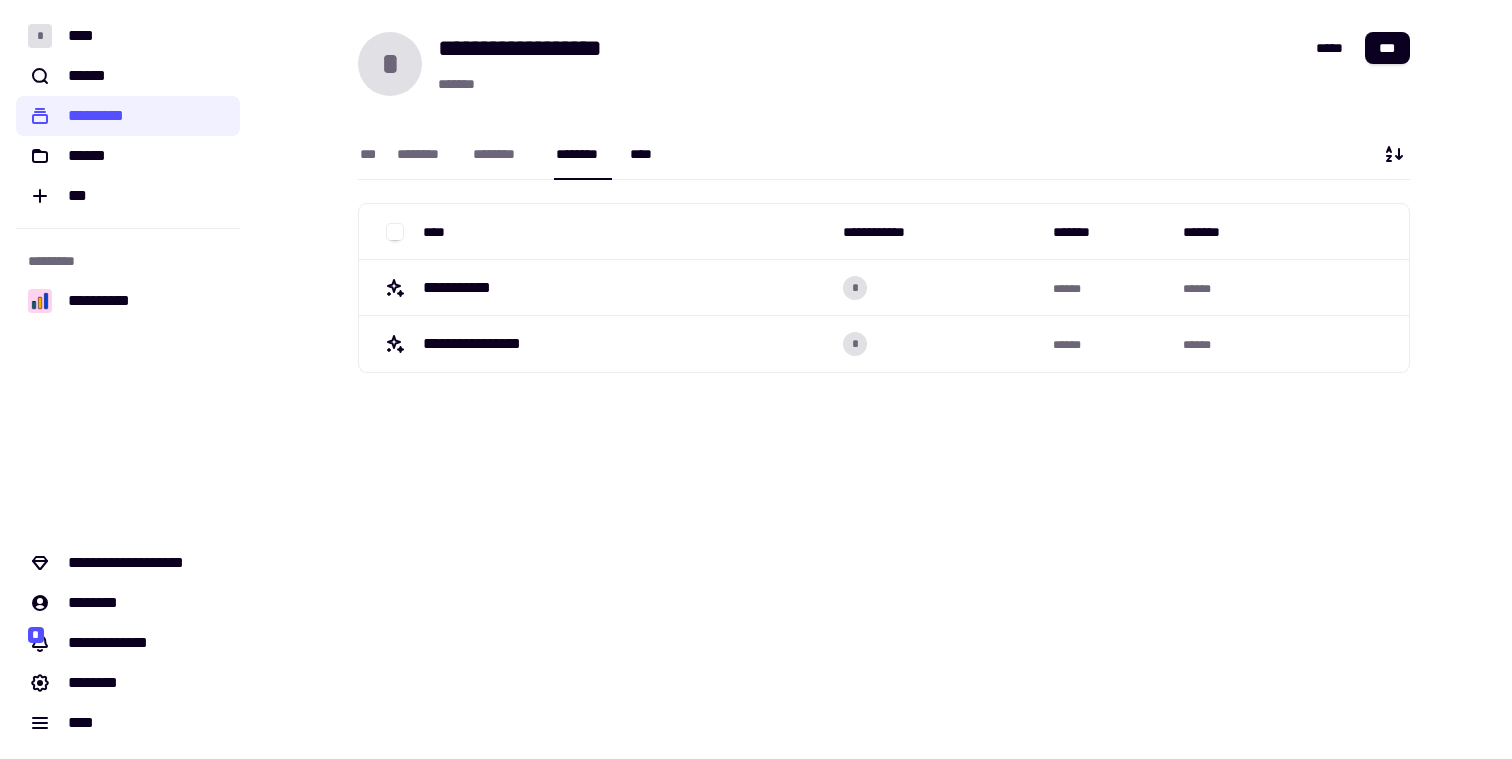click on "****" at bounding box center [645, 154] 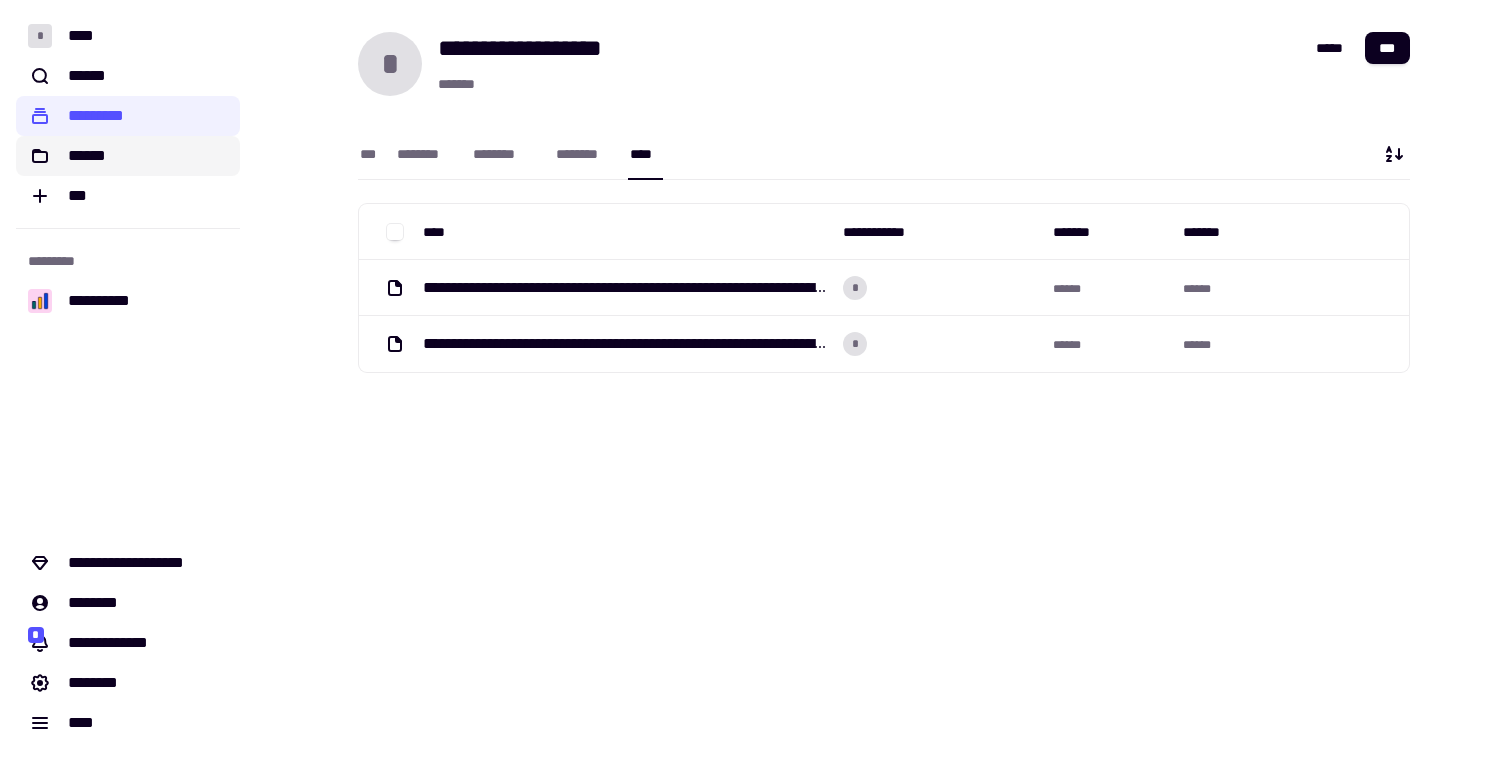 click on "******" 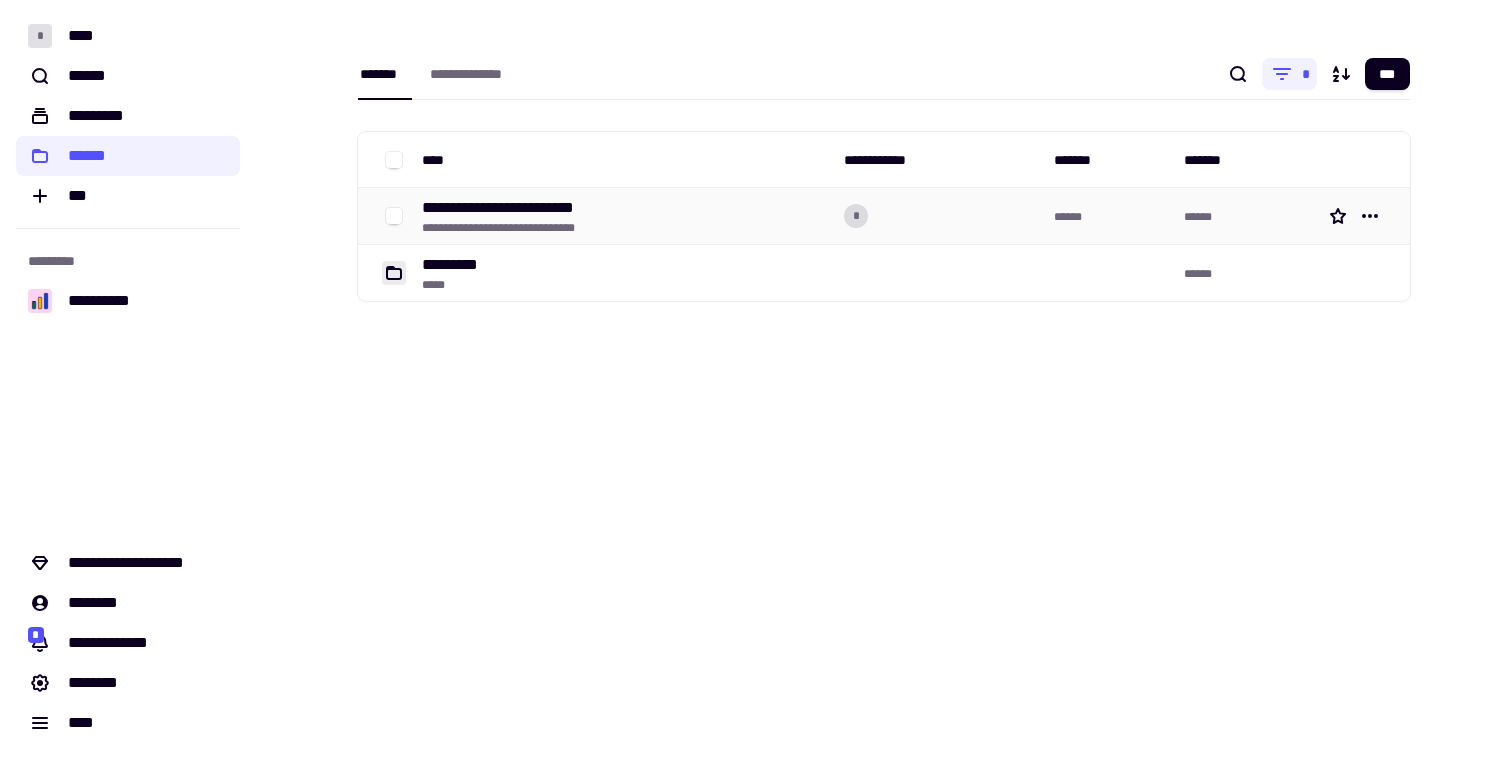 click on "**********" at bounding box center (520, 228) 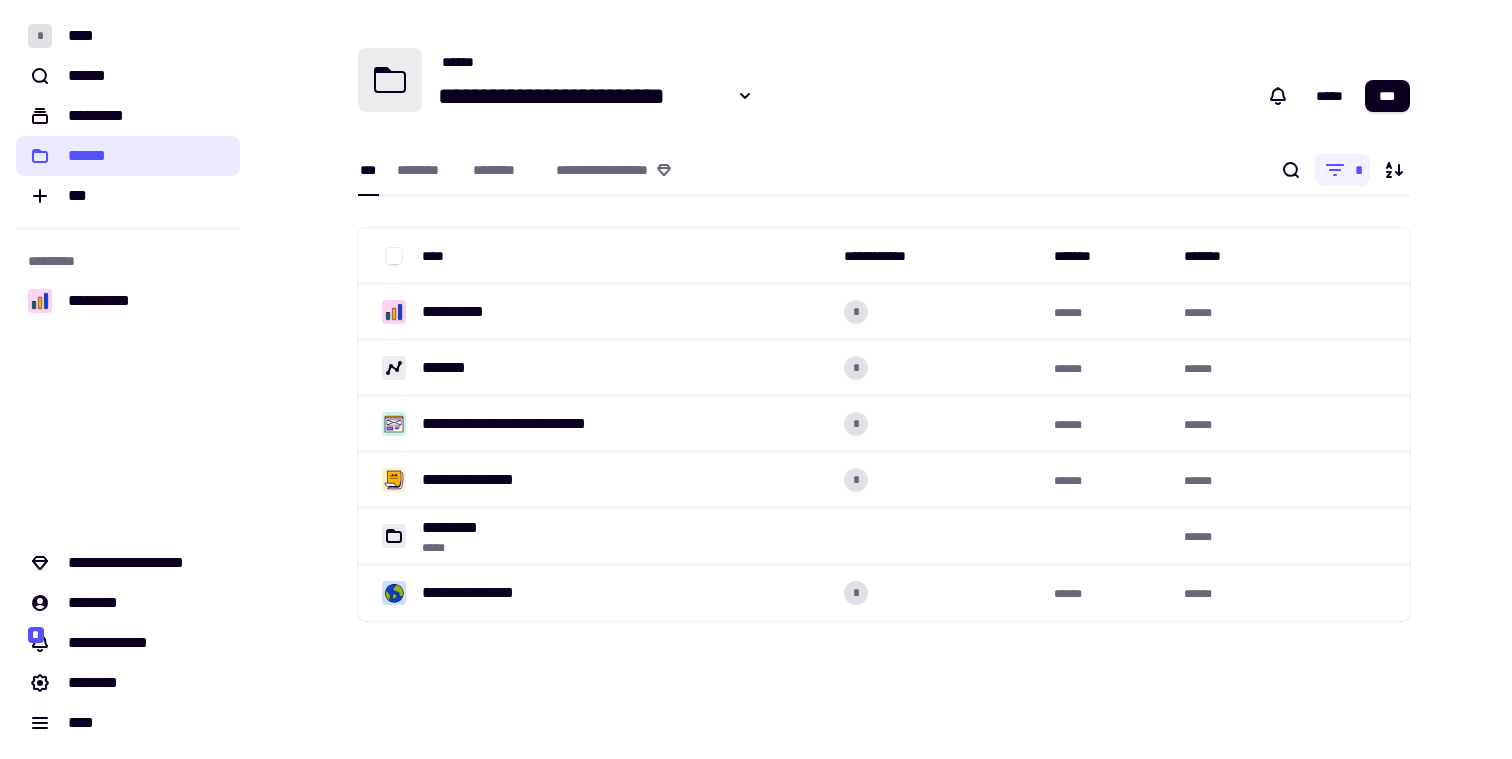 click on "******" 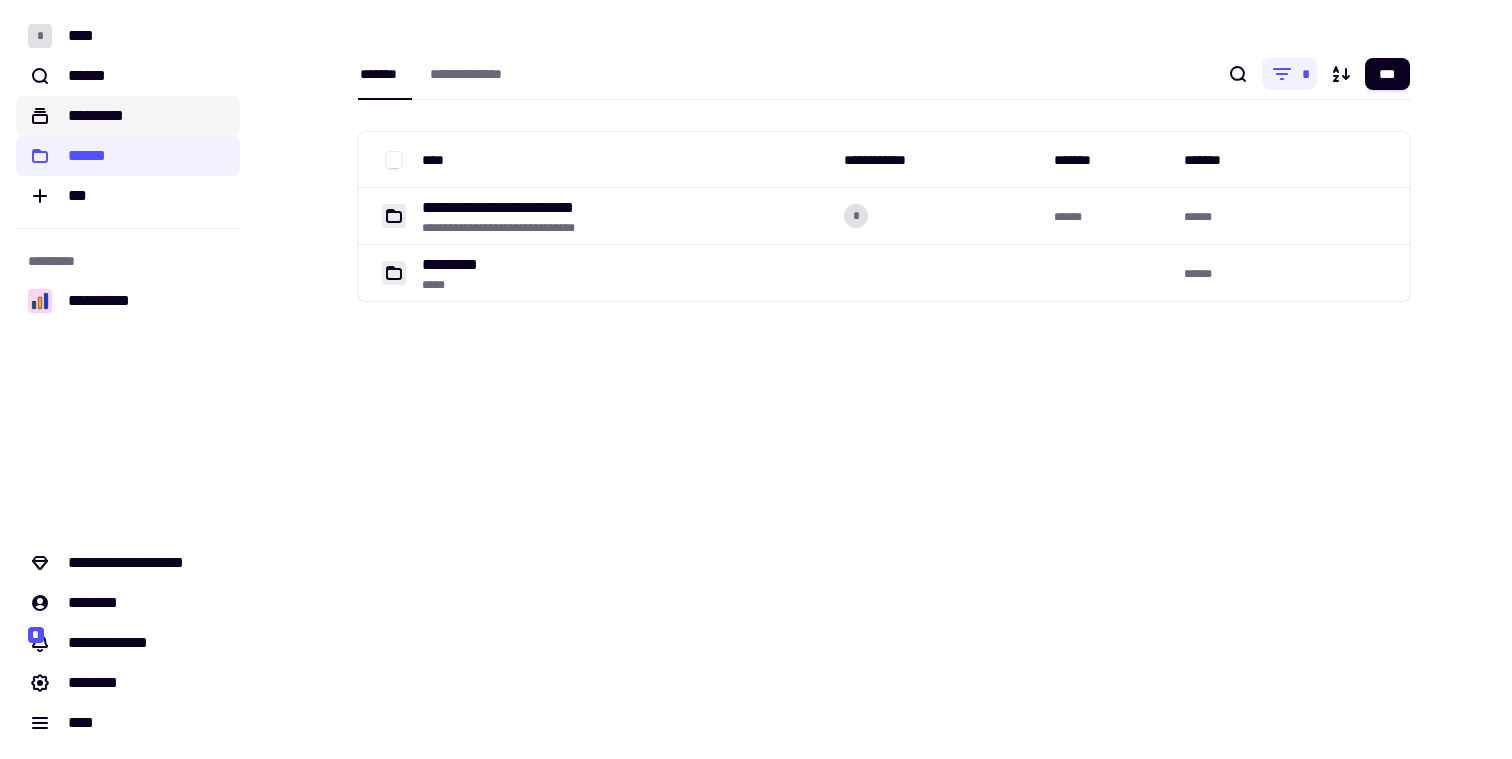 click on "*********" 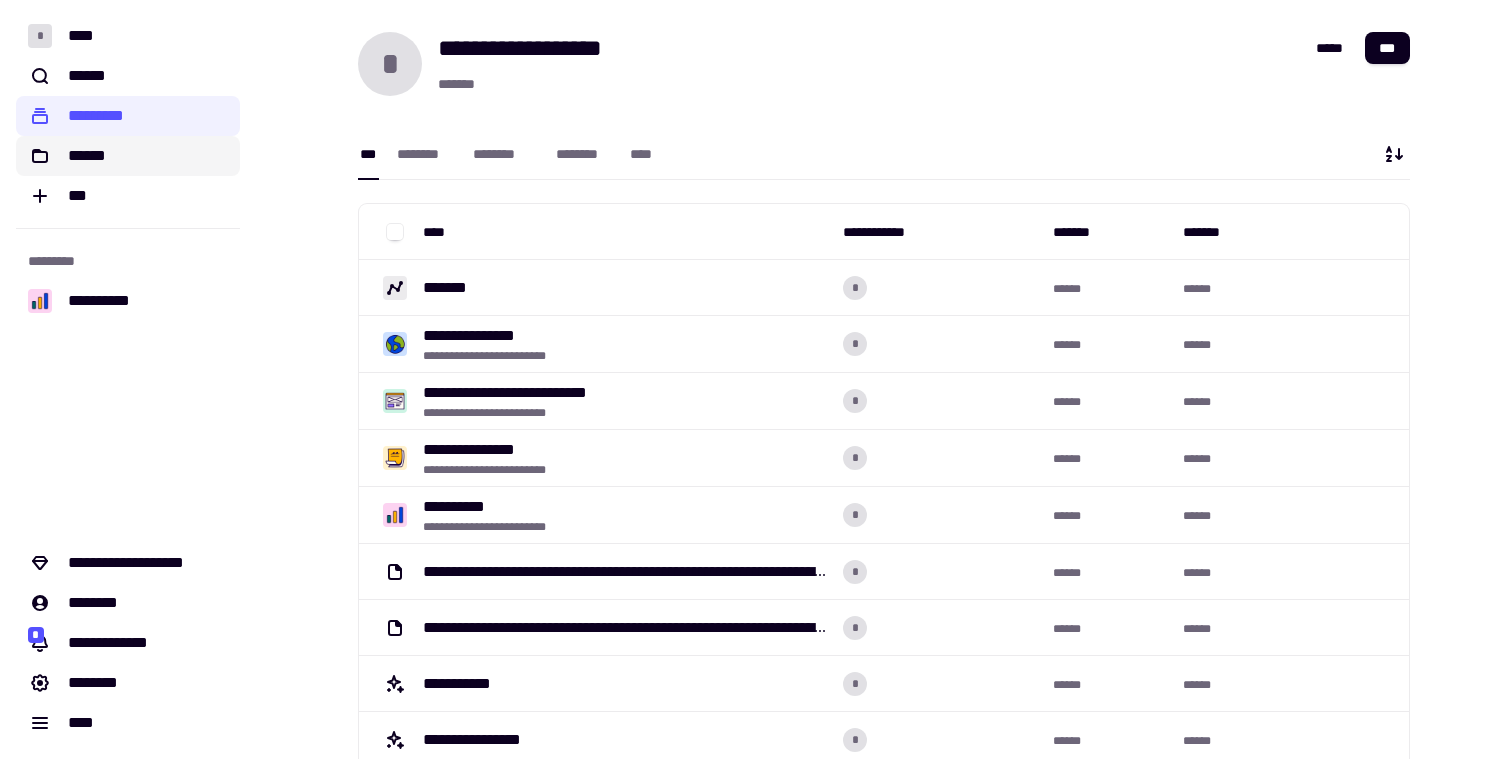 click on "******" 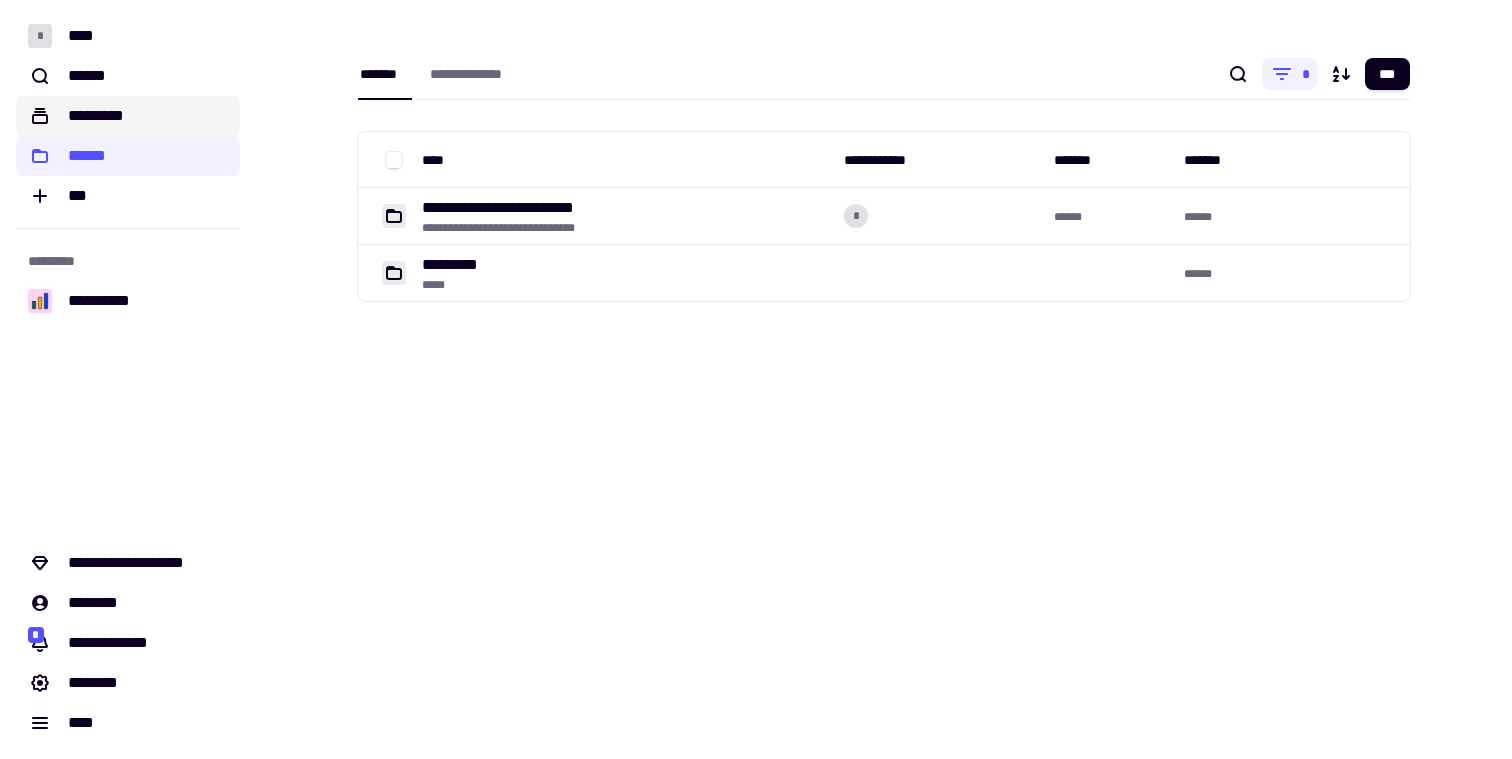 click on "*********" 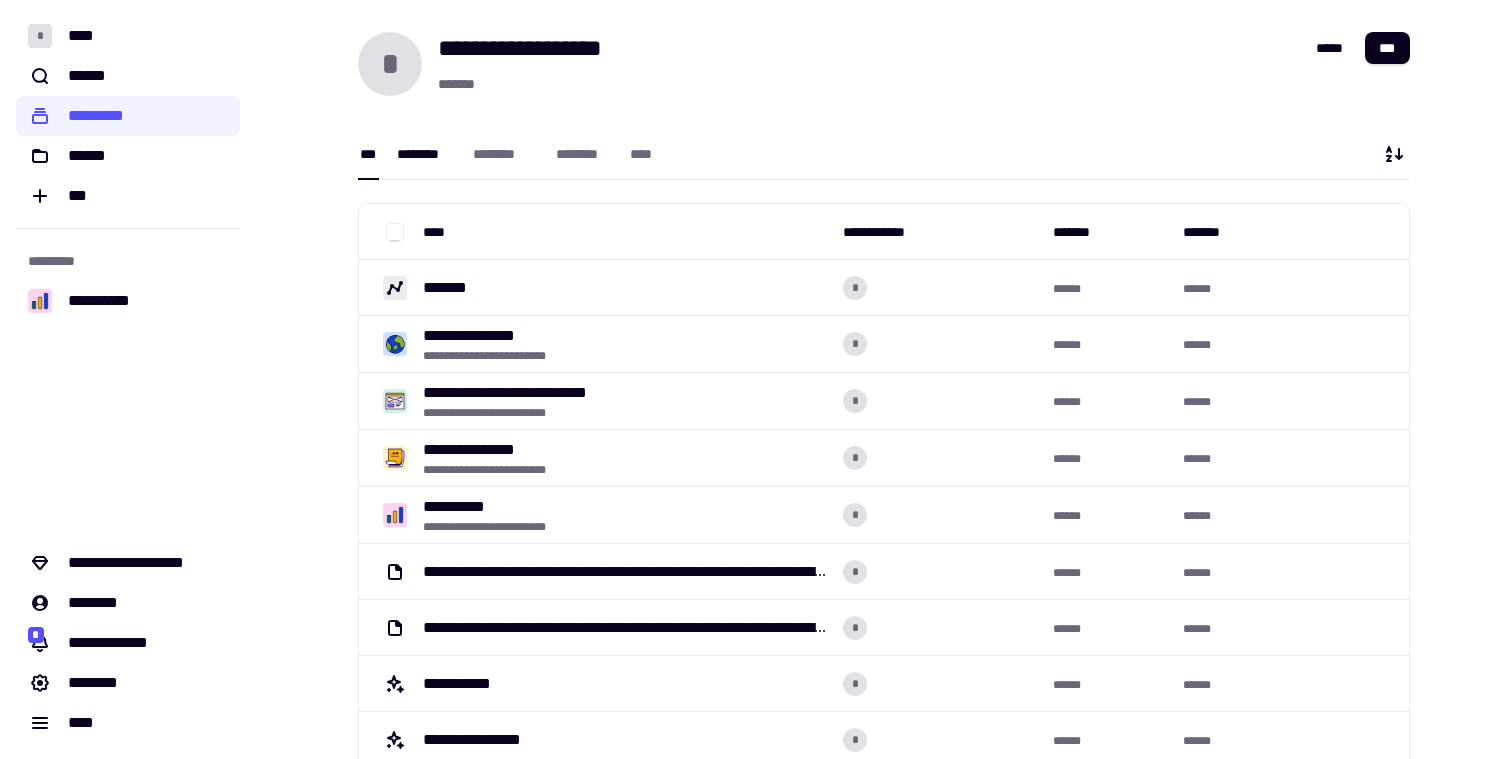 click on "********" at bounding box center [425, 154] 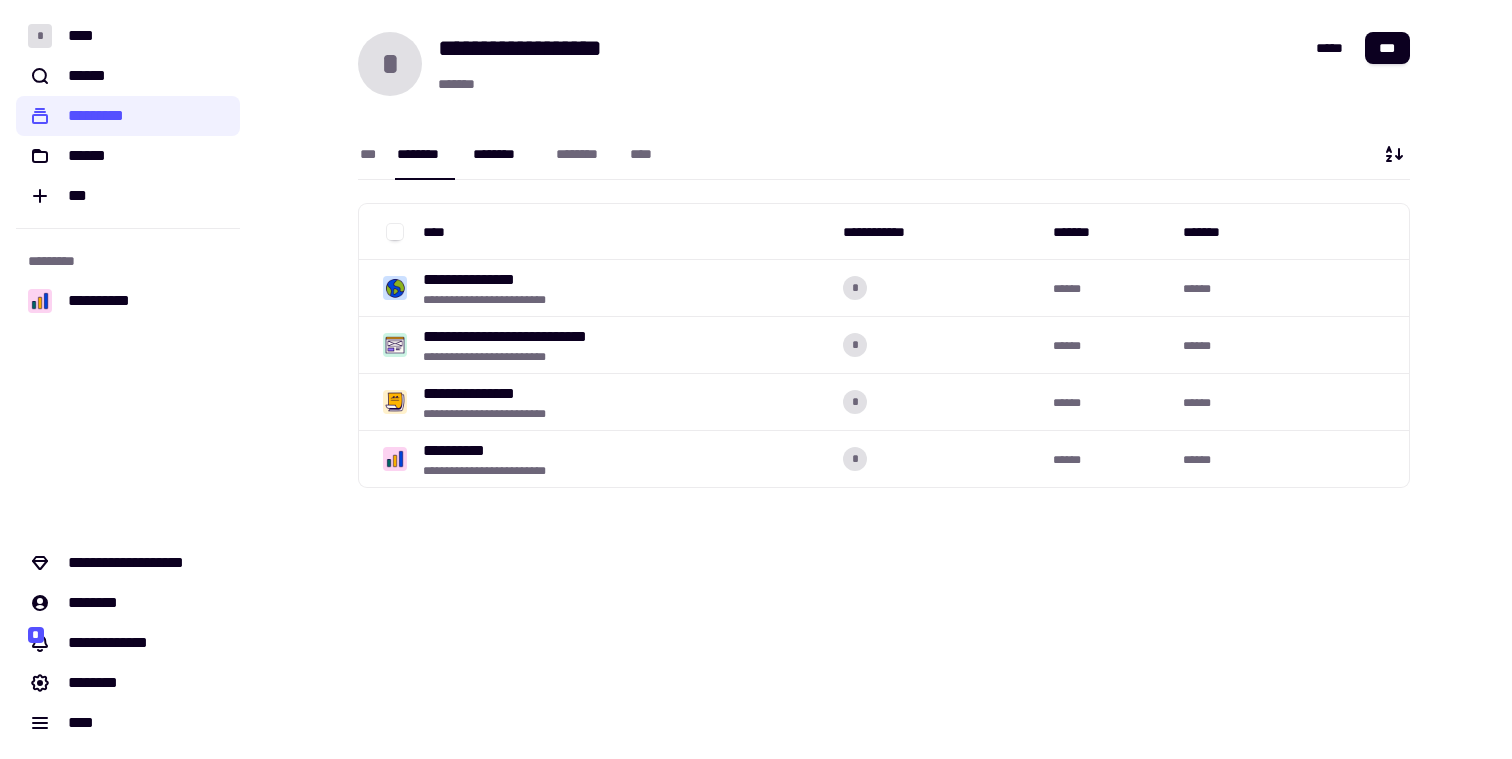 click on "********" at bounding box center [504, 154] 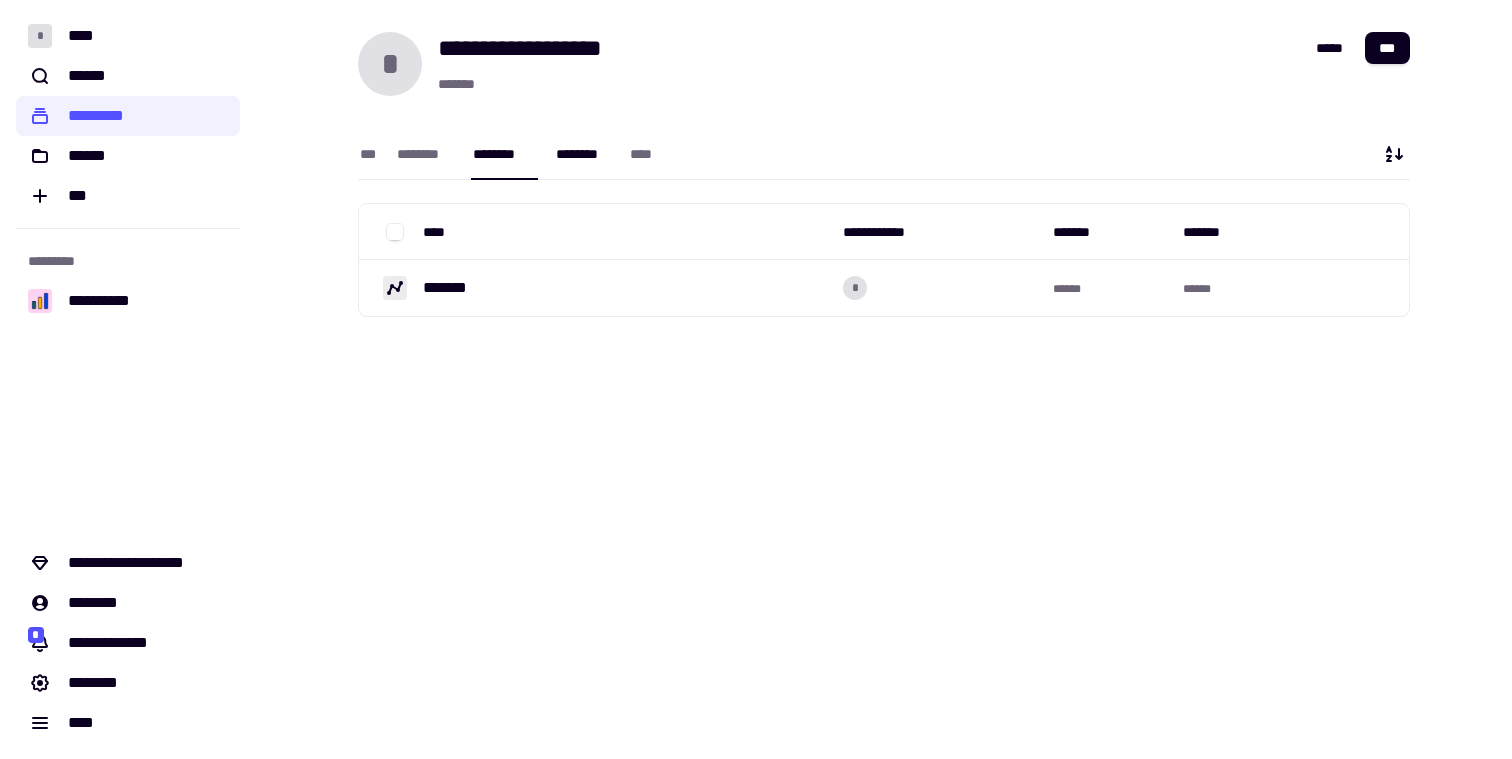 click on "********" at bounding box center (583, 154) 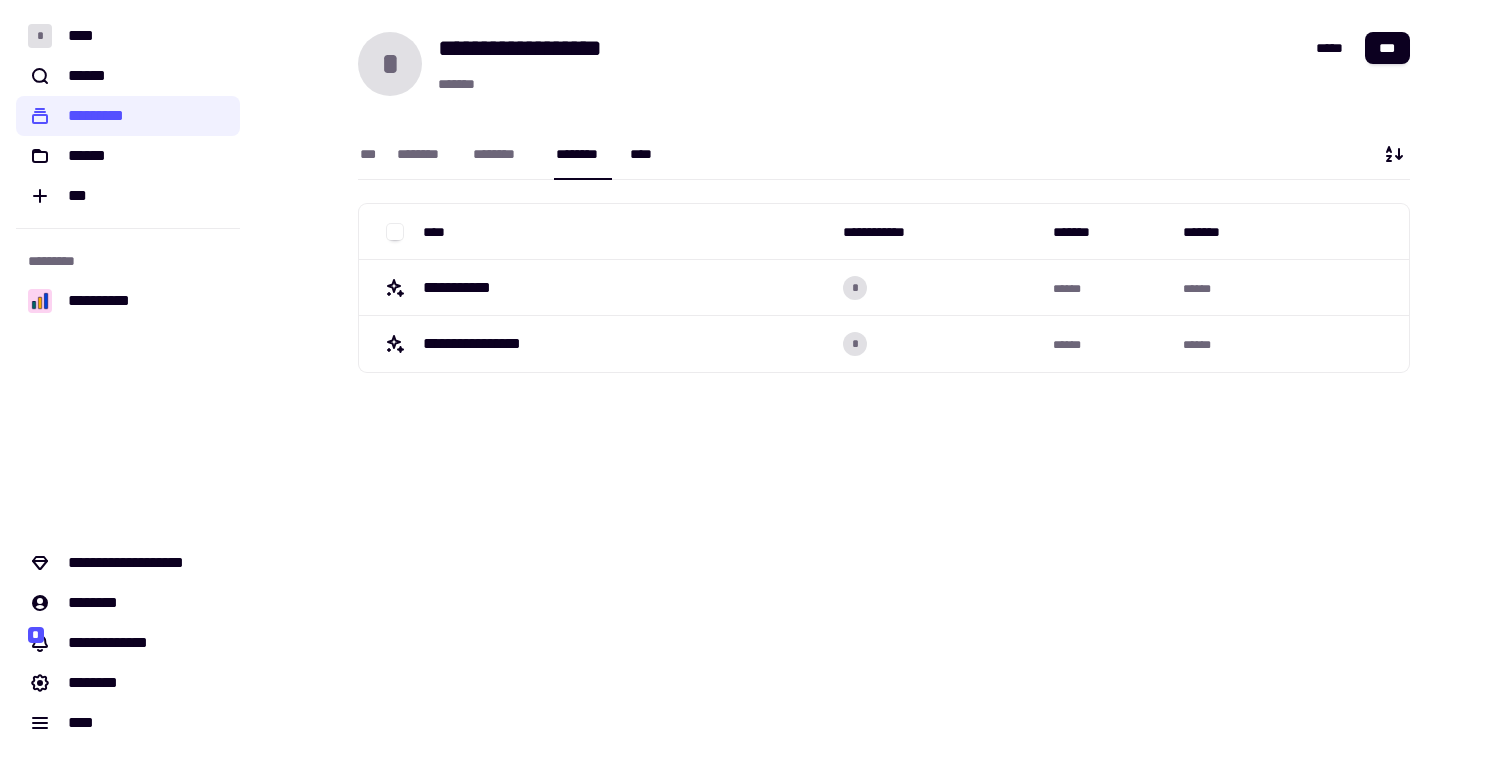 click on "****" at bounding box center [645, 154] 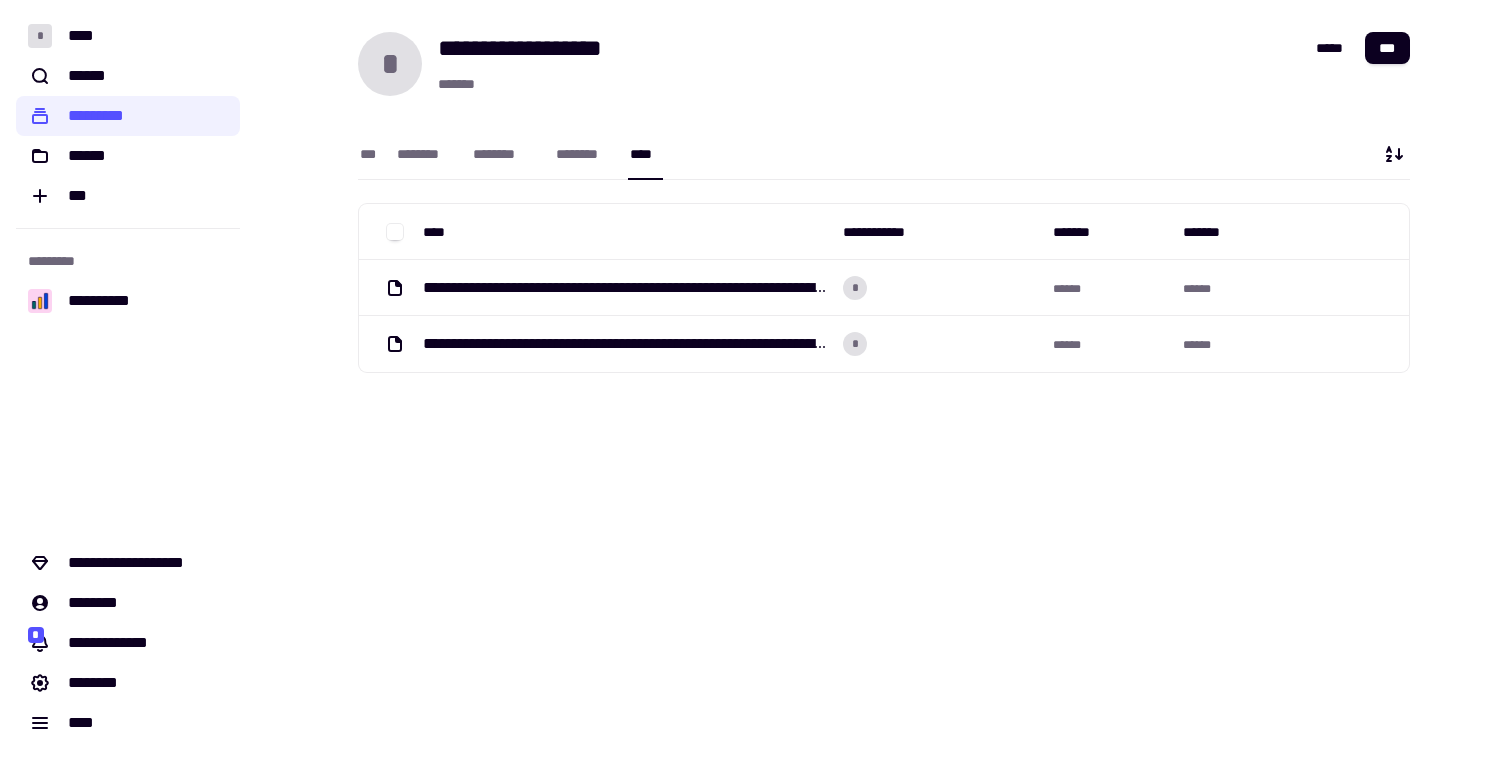 click on "********" at bounding box center [583, 154] 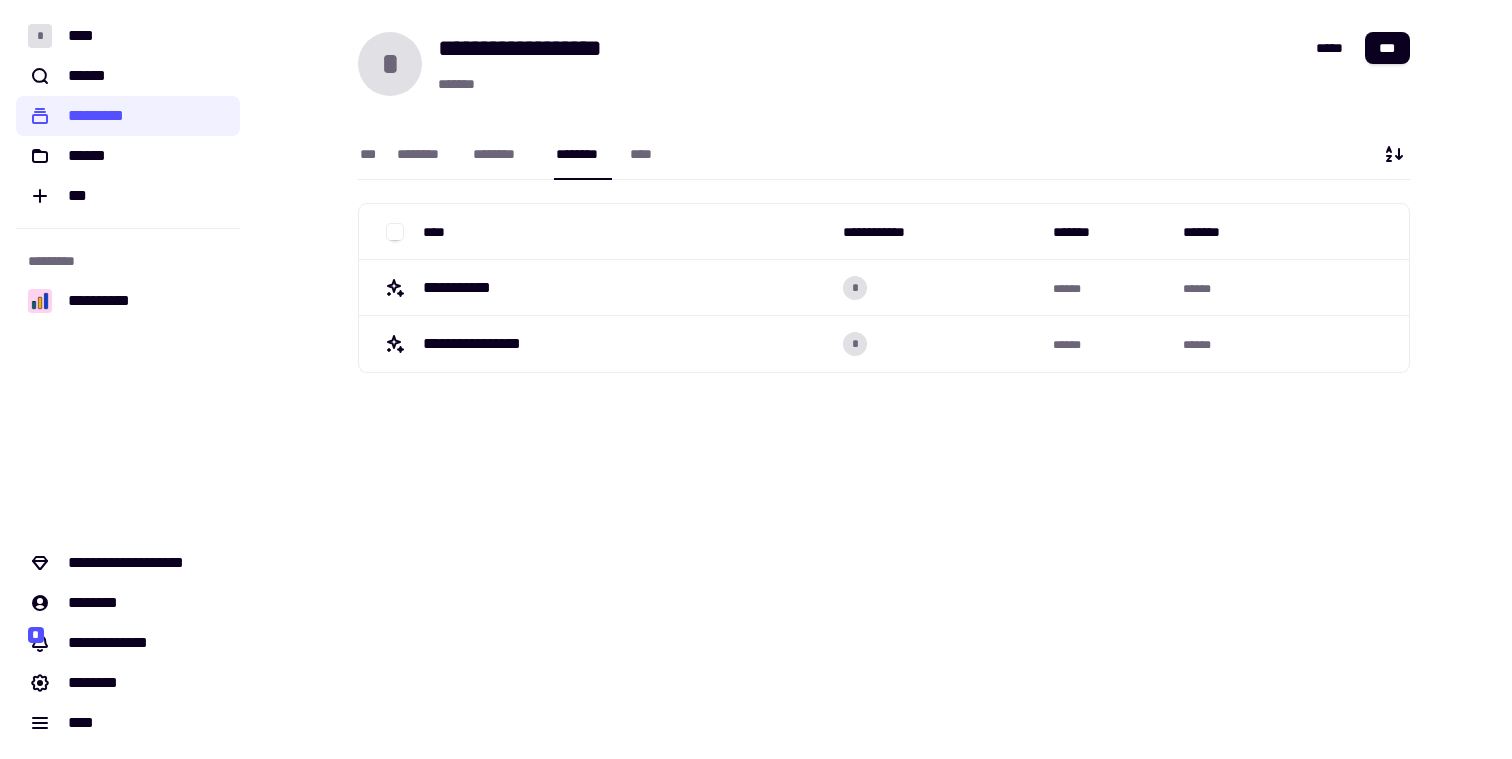 click on "*** ******** ******** ******** ****" at bounding box center [510, 154] 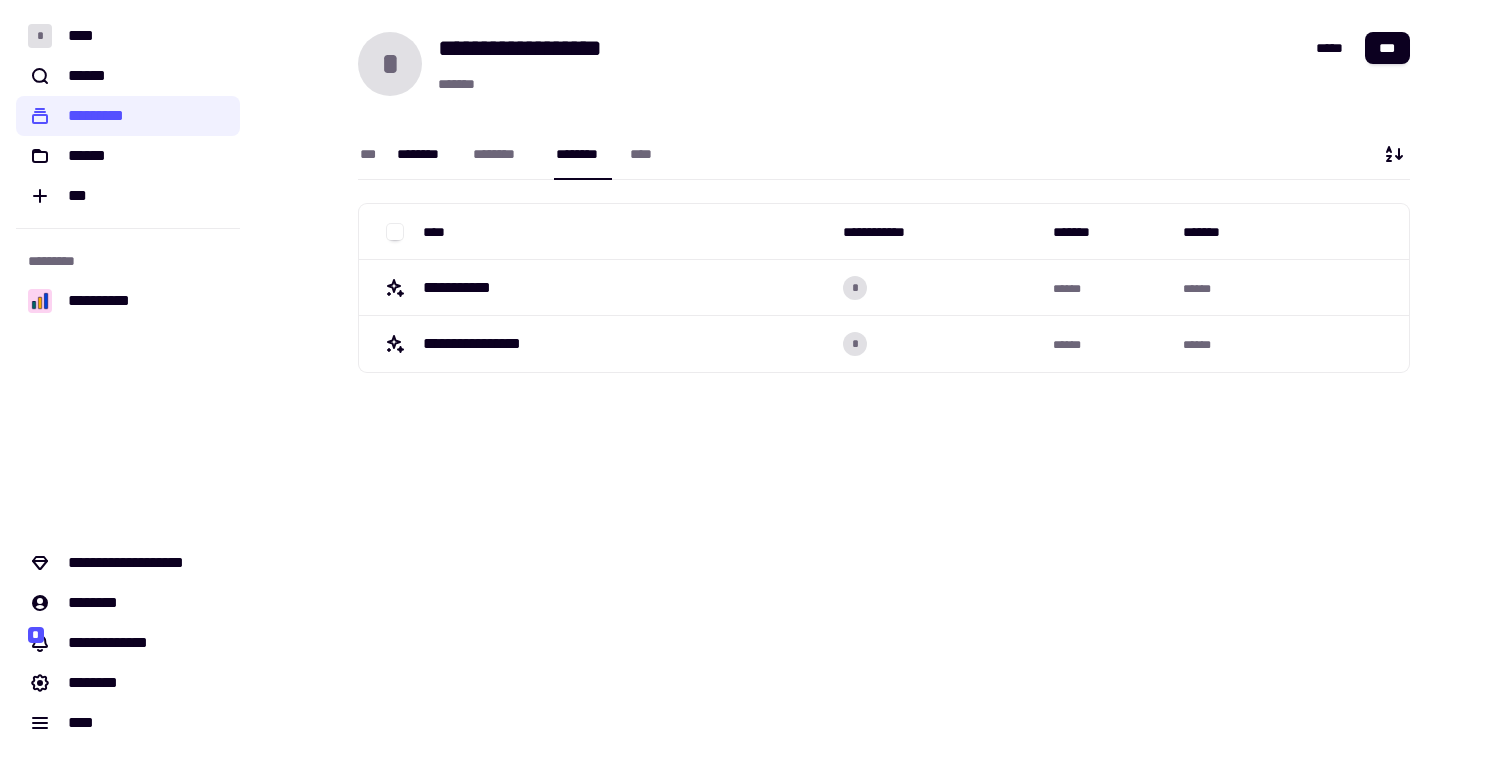 click on "********" at bounding box center [425, 154] 